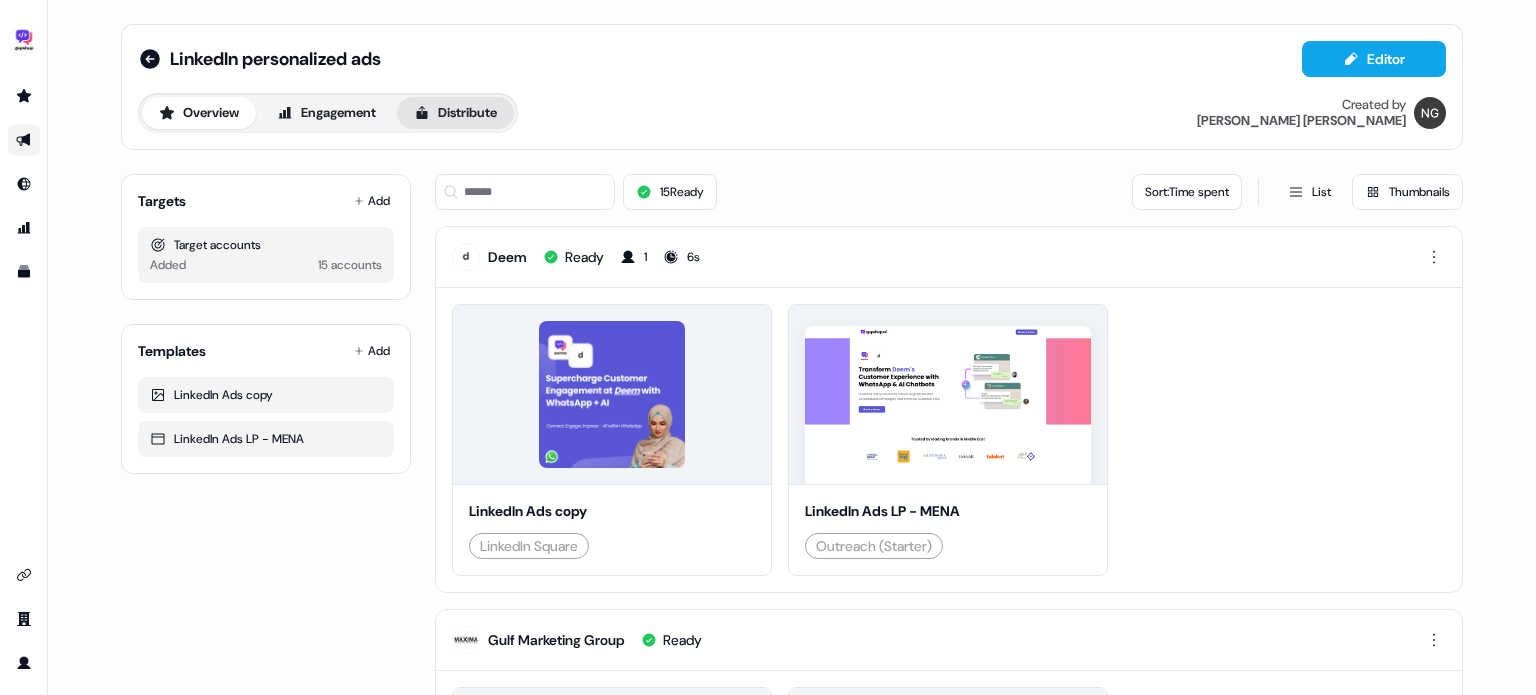 click on "Distribute" at bounding box center [455, 113] 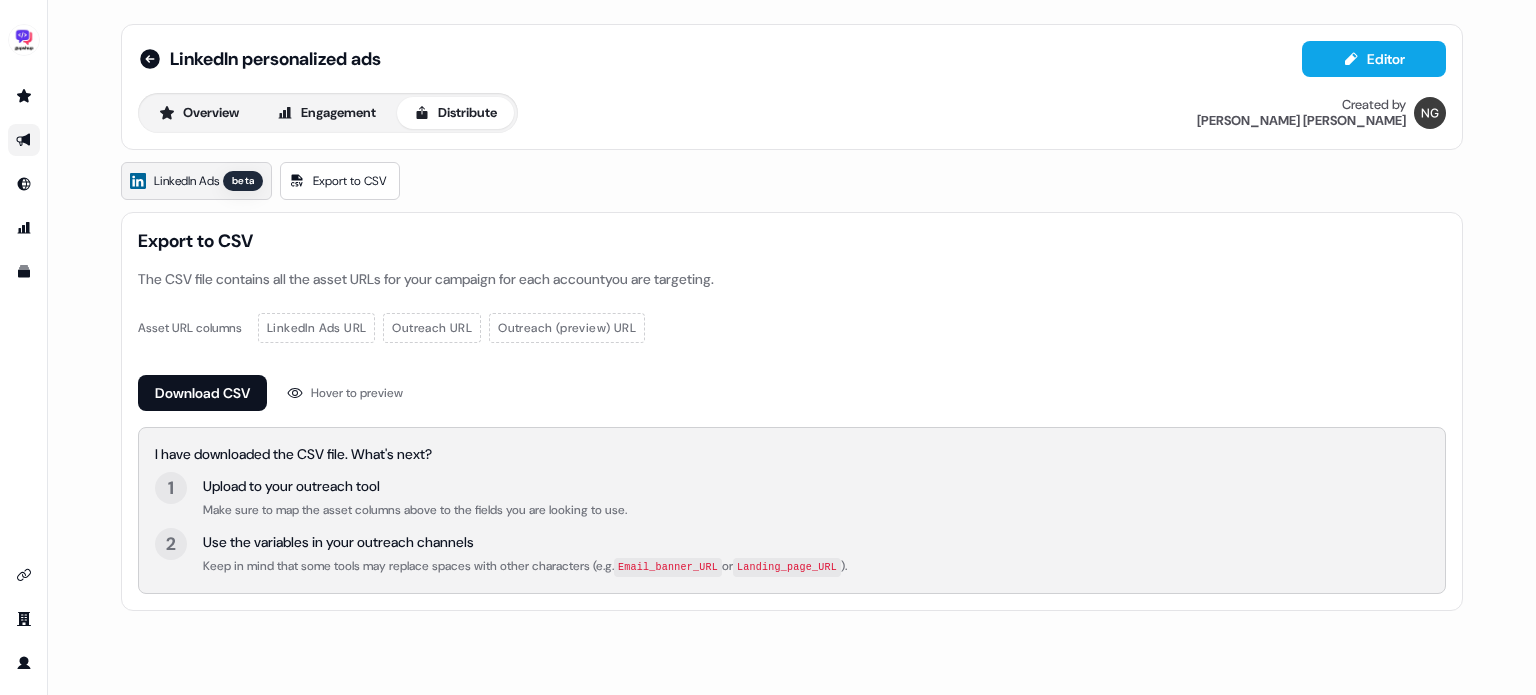 click on "LinkedIn Ads" at bounding box center [186, 181] 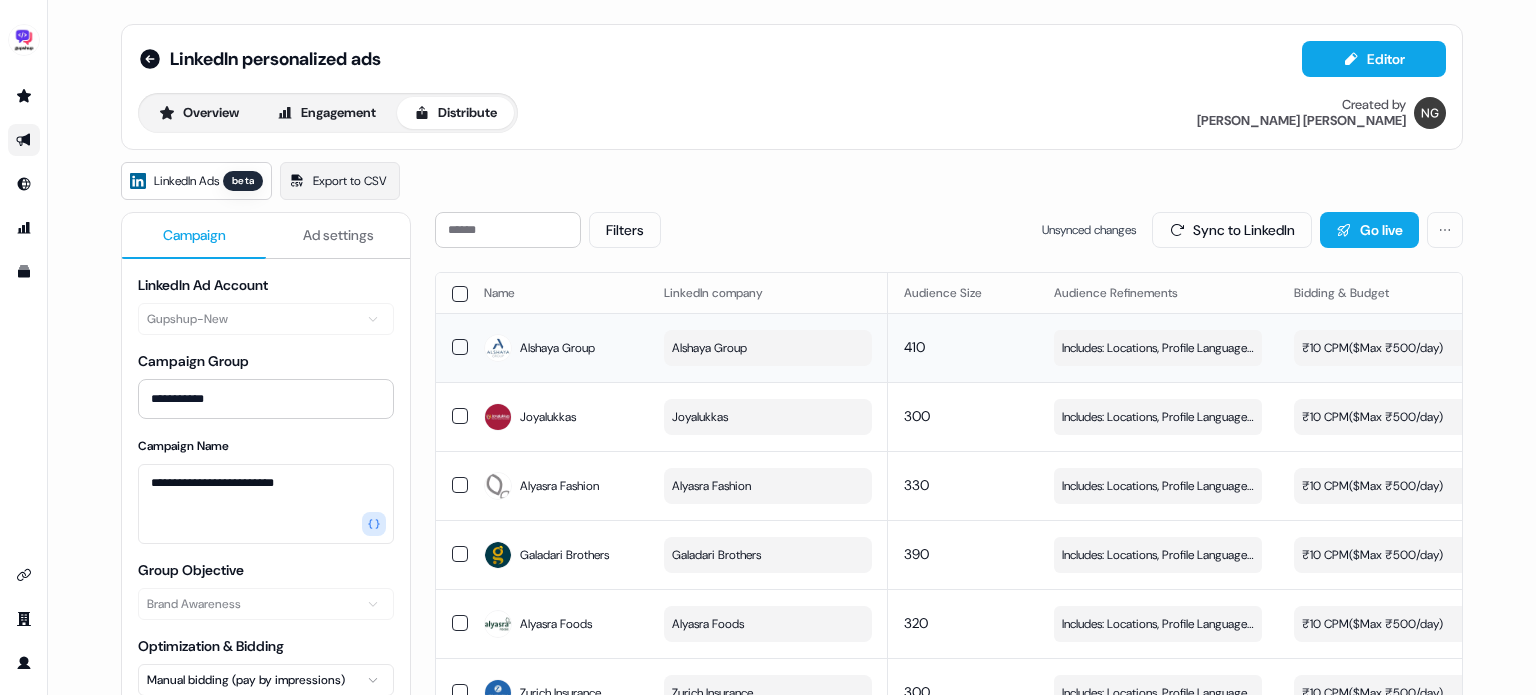 click on "₹10 CPM  ($ Max ₹500/day )" at bounding box center (1372, 348) 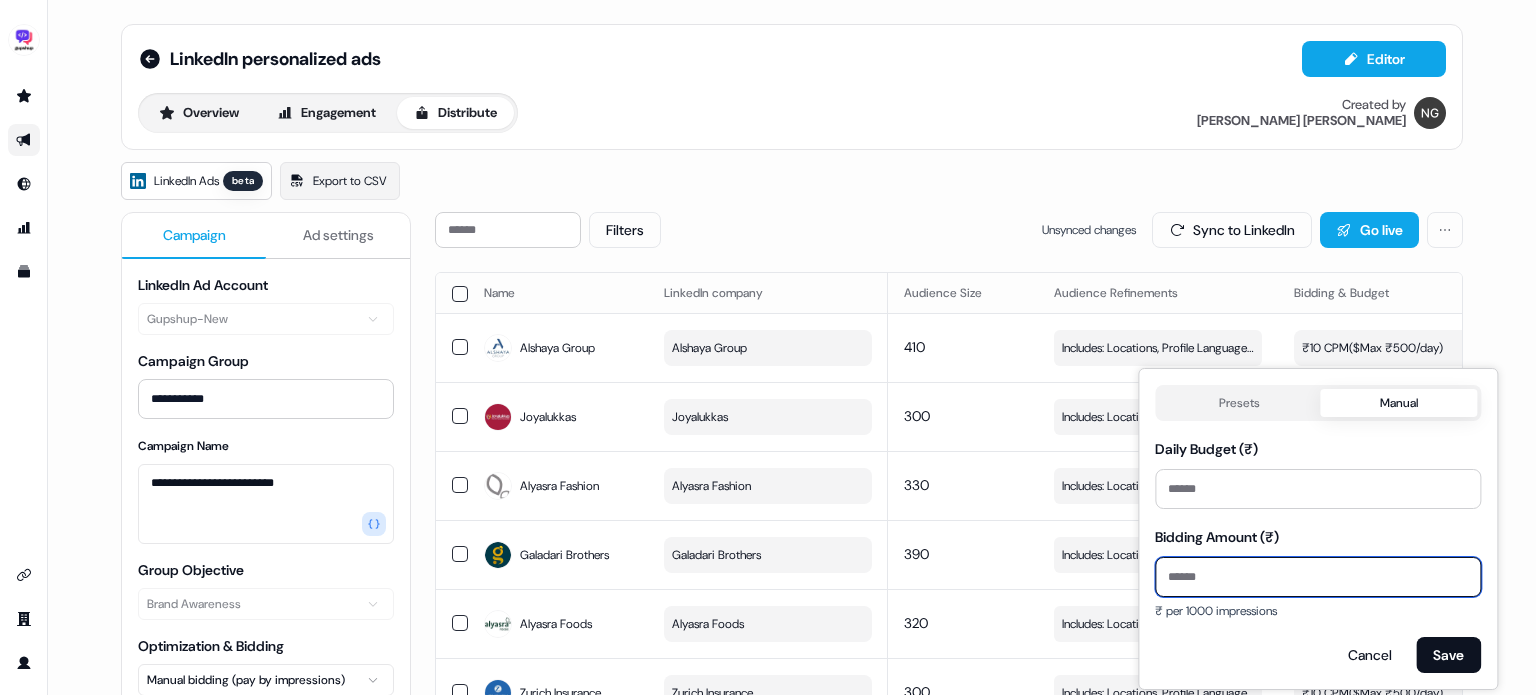 click on "**" at bounding box center (1318, 577) 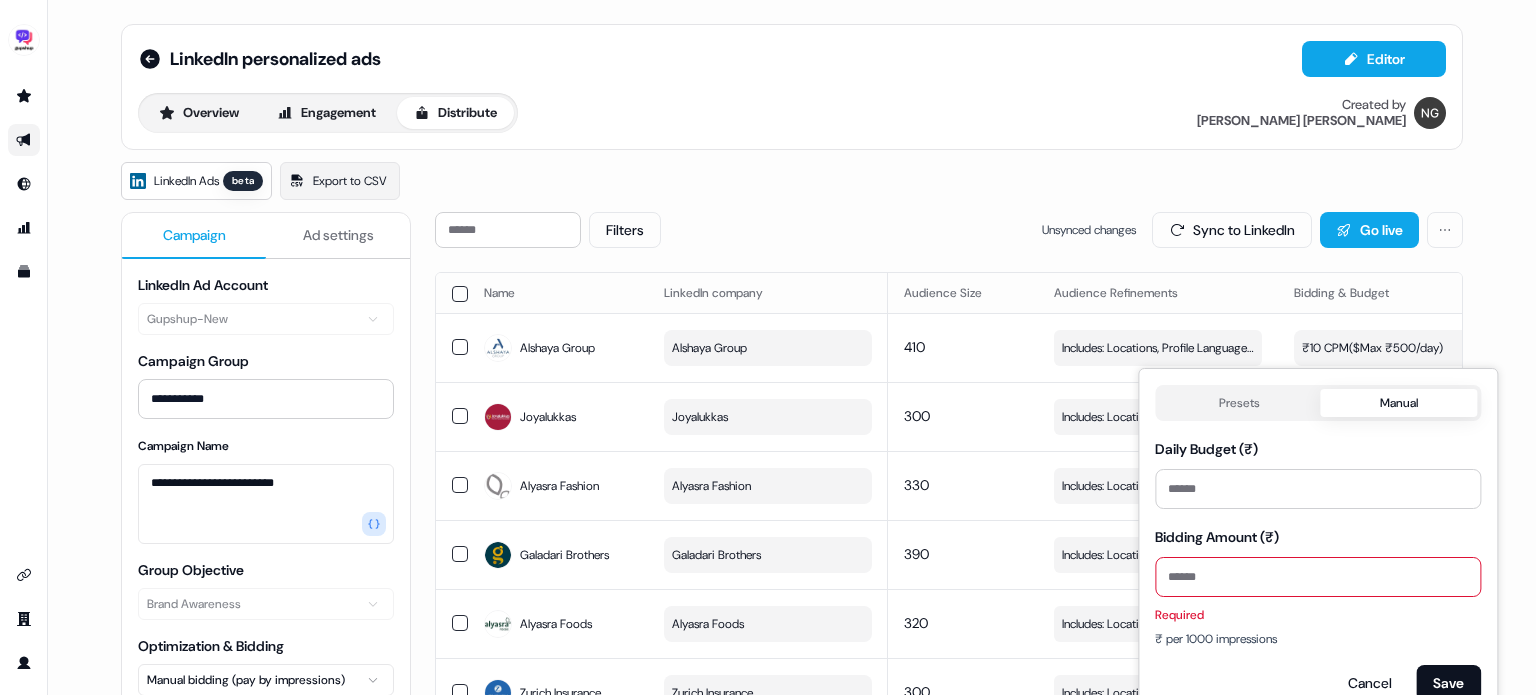 click on "Presets Manual Daily Budget (₹) *** Bidding Amount (₹) Required ₹   per 1000 impressions Cancel Save" at bounding box center (1318, 543) 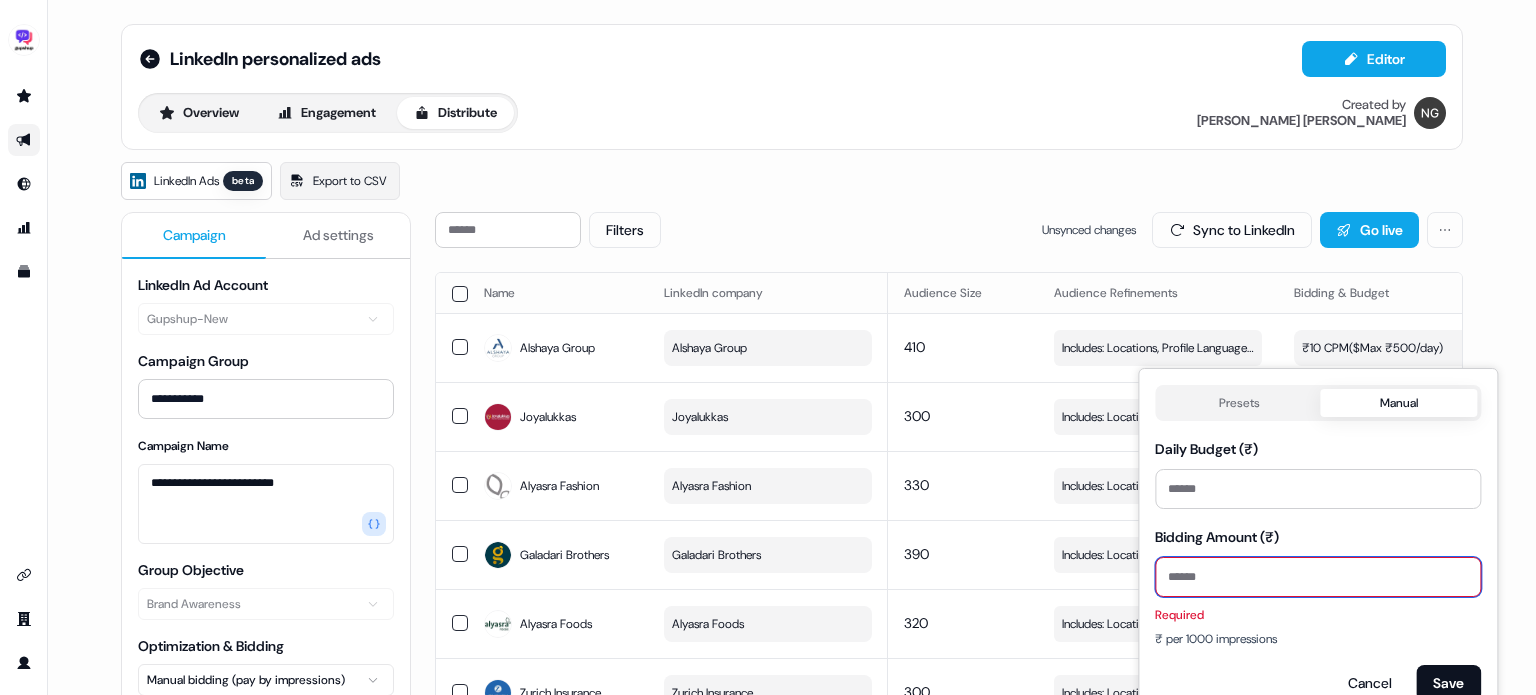 click on "Bidding Amount (₹)" at bounding box center [1318, 577] 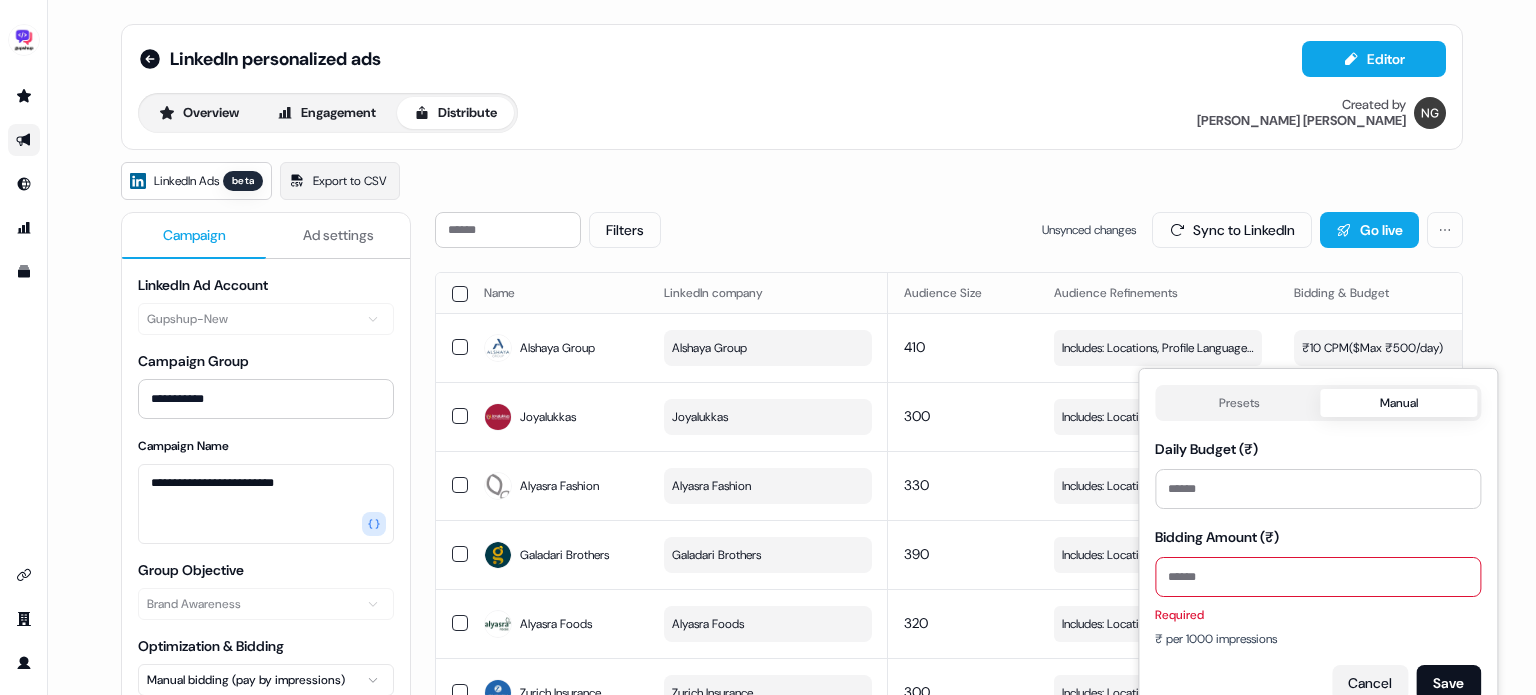 click on "Cancel" at bounding box center (1370, 683) 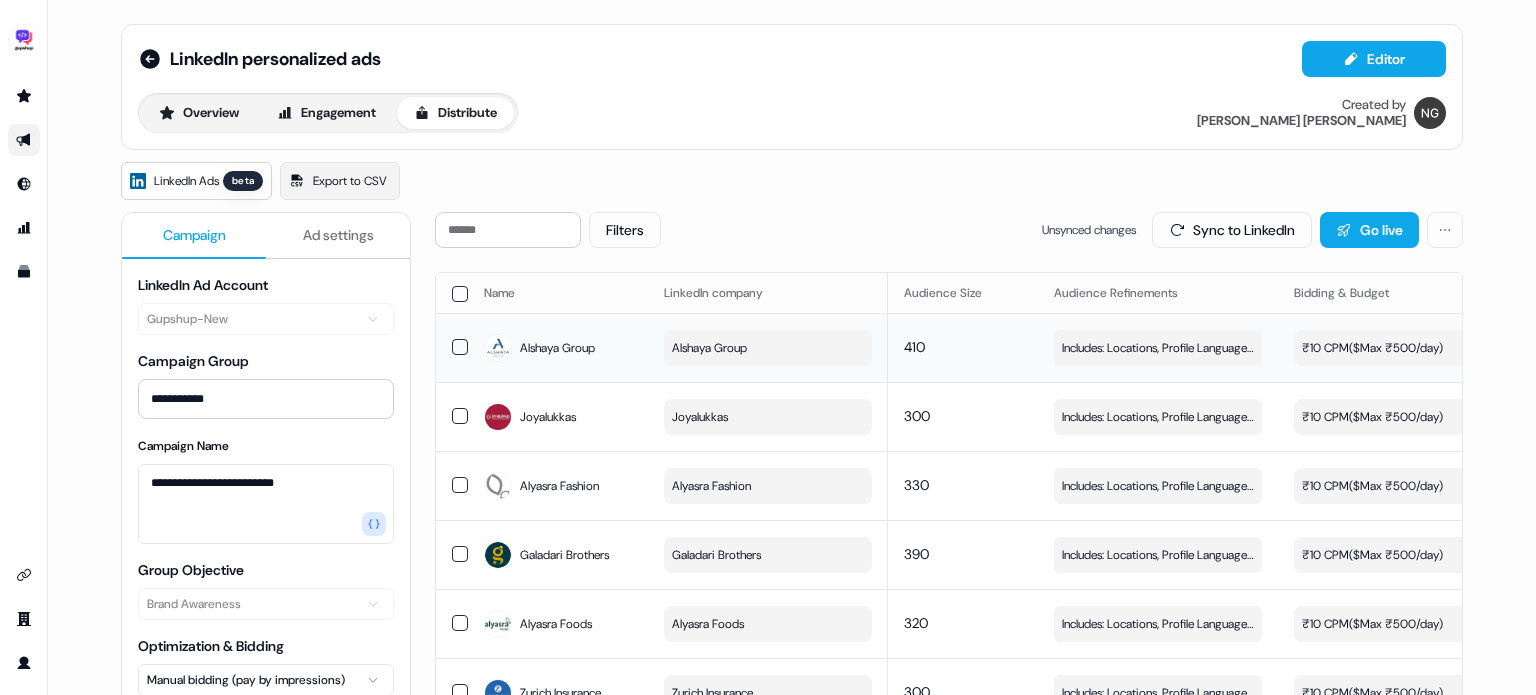 click on "₹10 CPM  ($ Max ₹500/day )" at bounding box center (1372, 348) 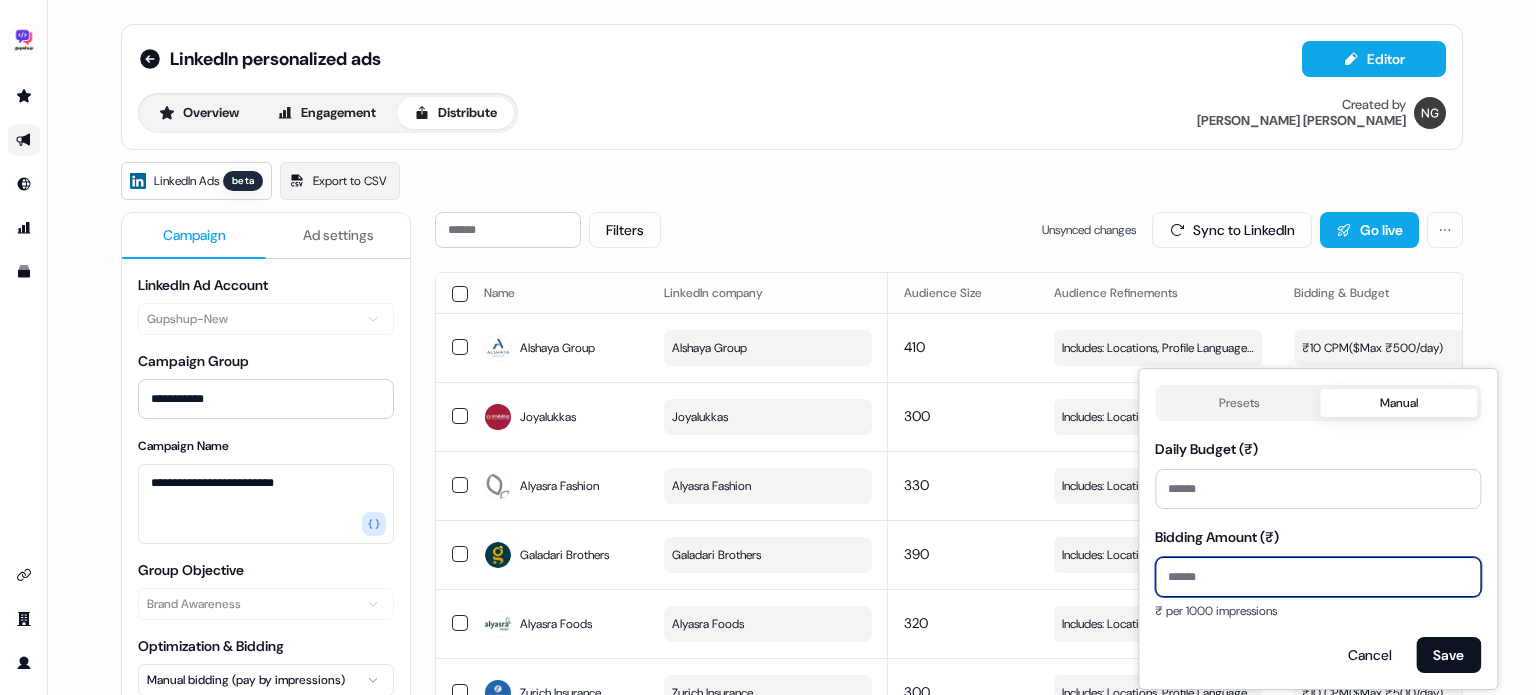 click on "**" at bounding box center [1318, 577] 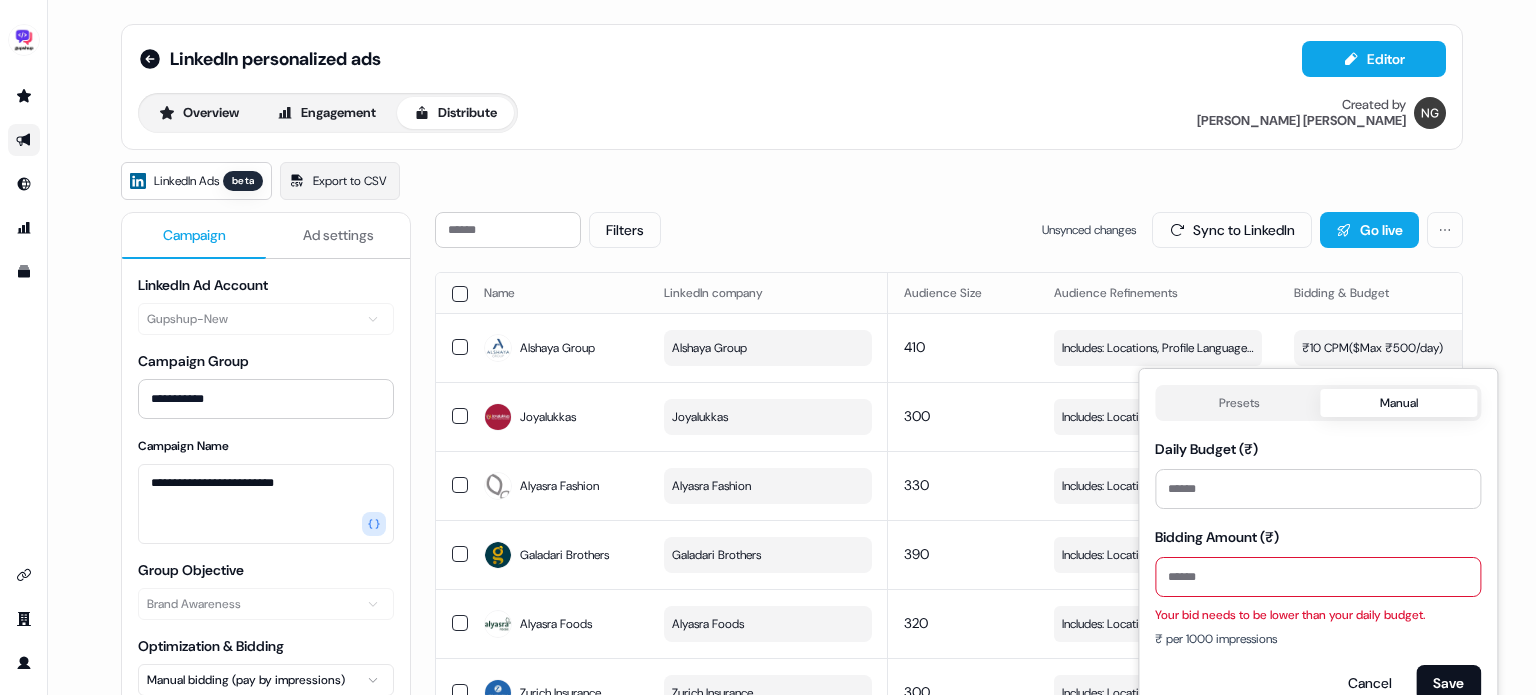 click on "Bidding Amount (₹) **** Your bid needs to be lower than your daily budget. ₹   per 1000 impressions" at bounding box center [1318, 587] 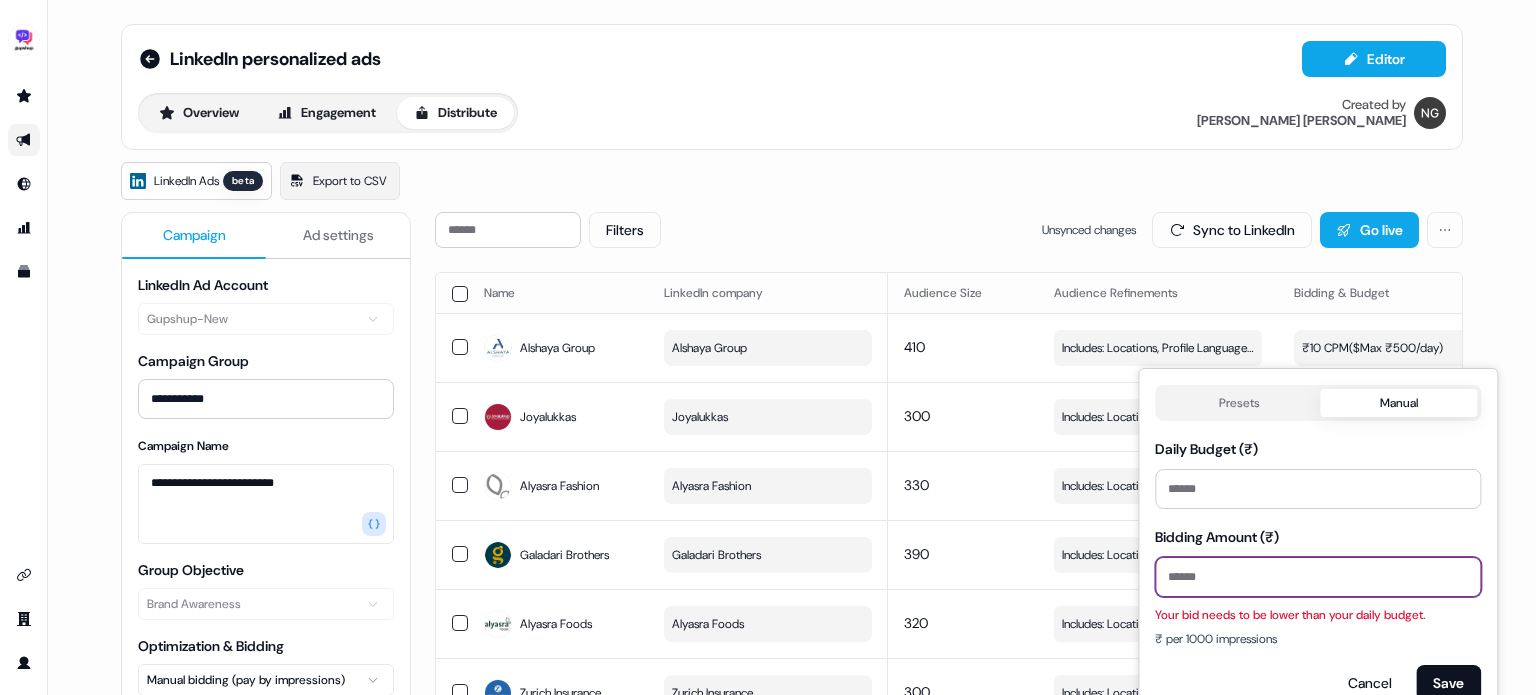 click on "****" at bounding box center [1318, 577] 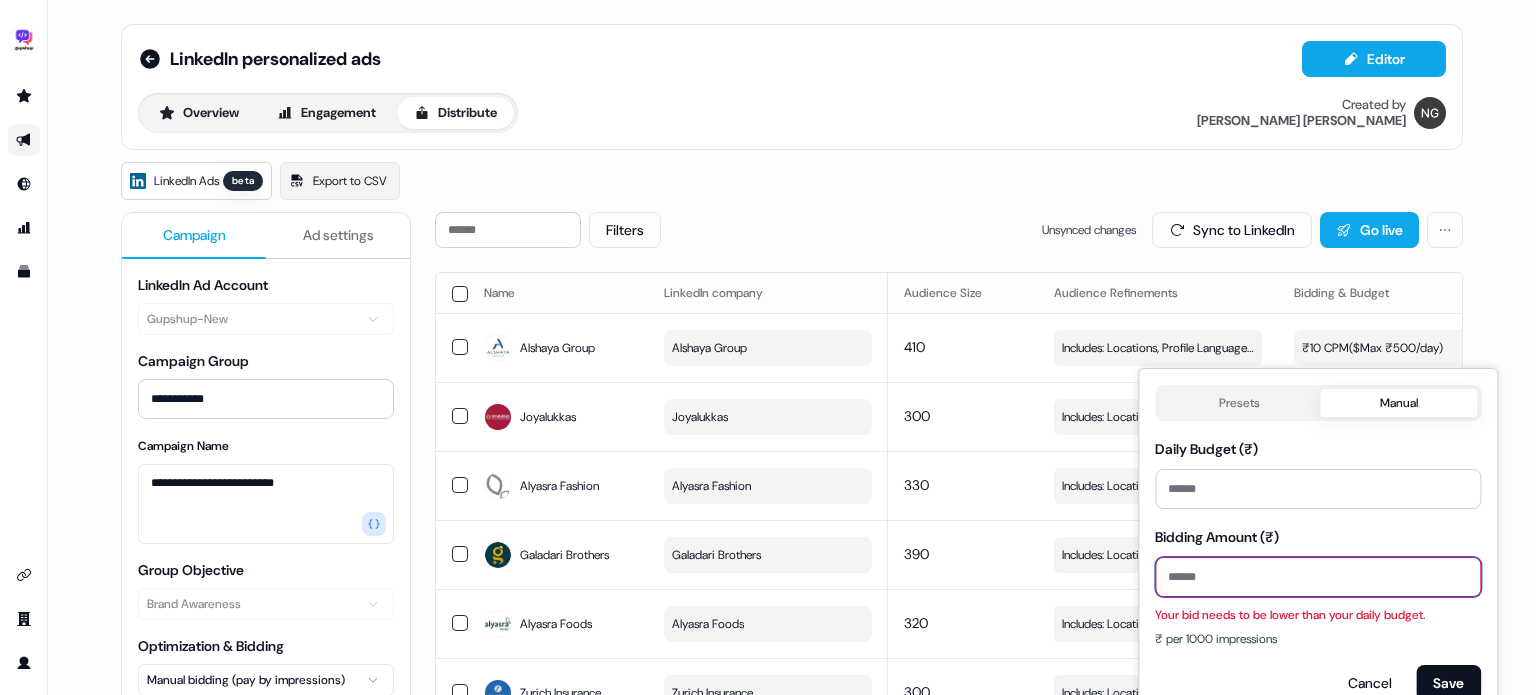click on "****" at bounding box center [1318, 577] 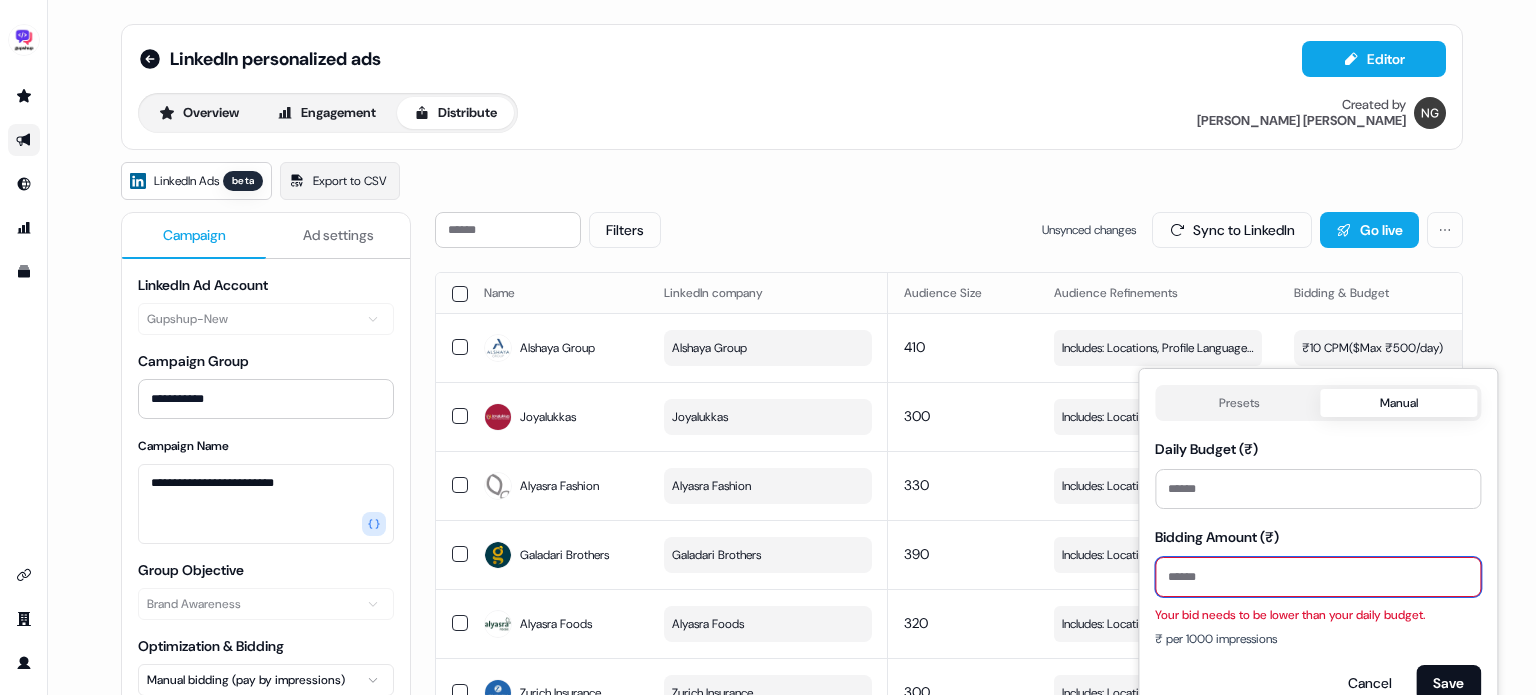 type on "*" 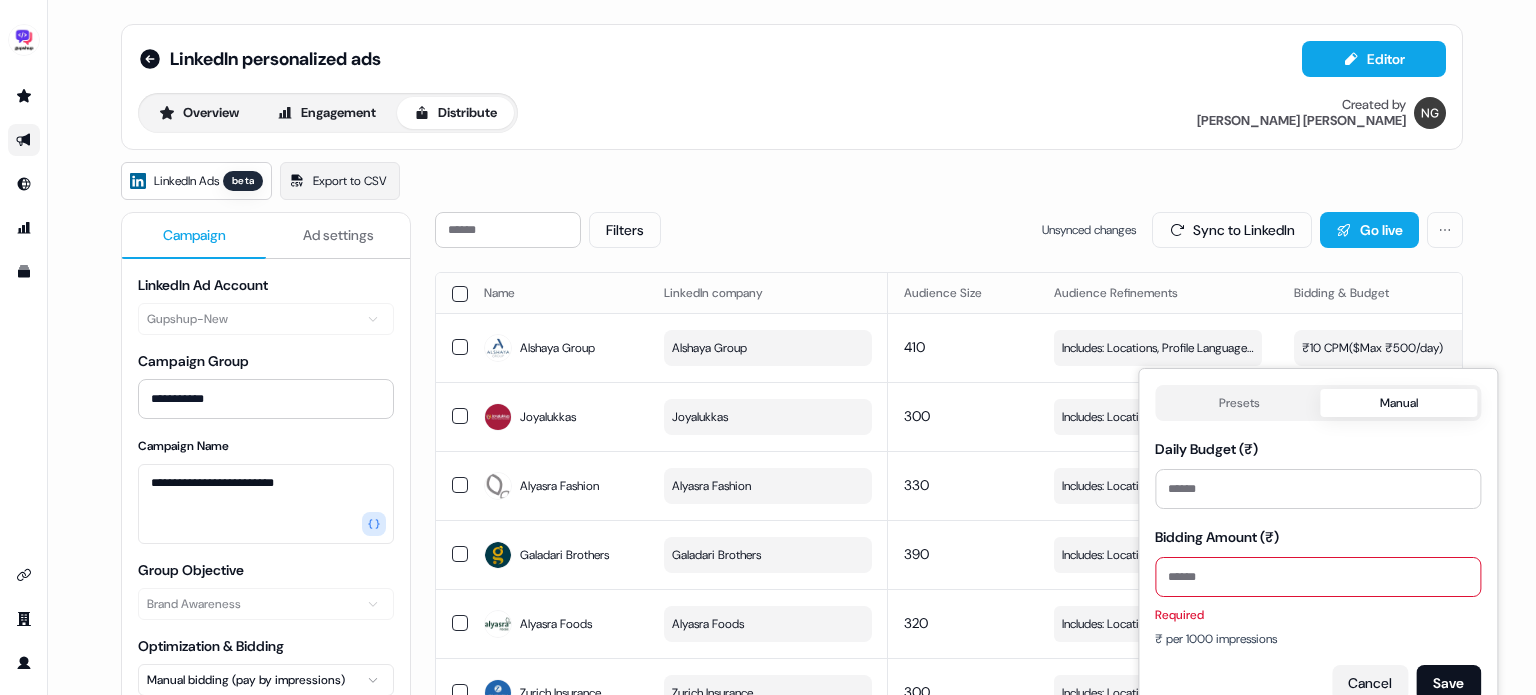 click on "Cancel" at bounding box center [1370, 683] 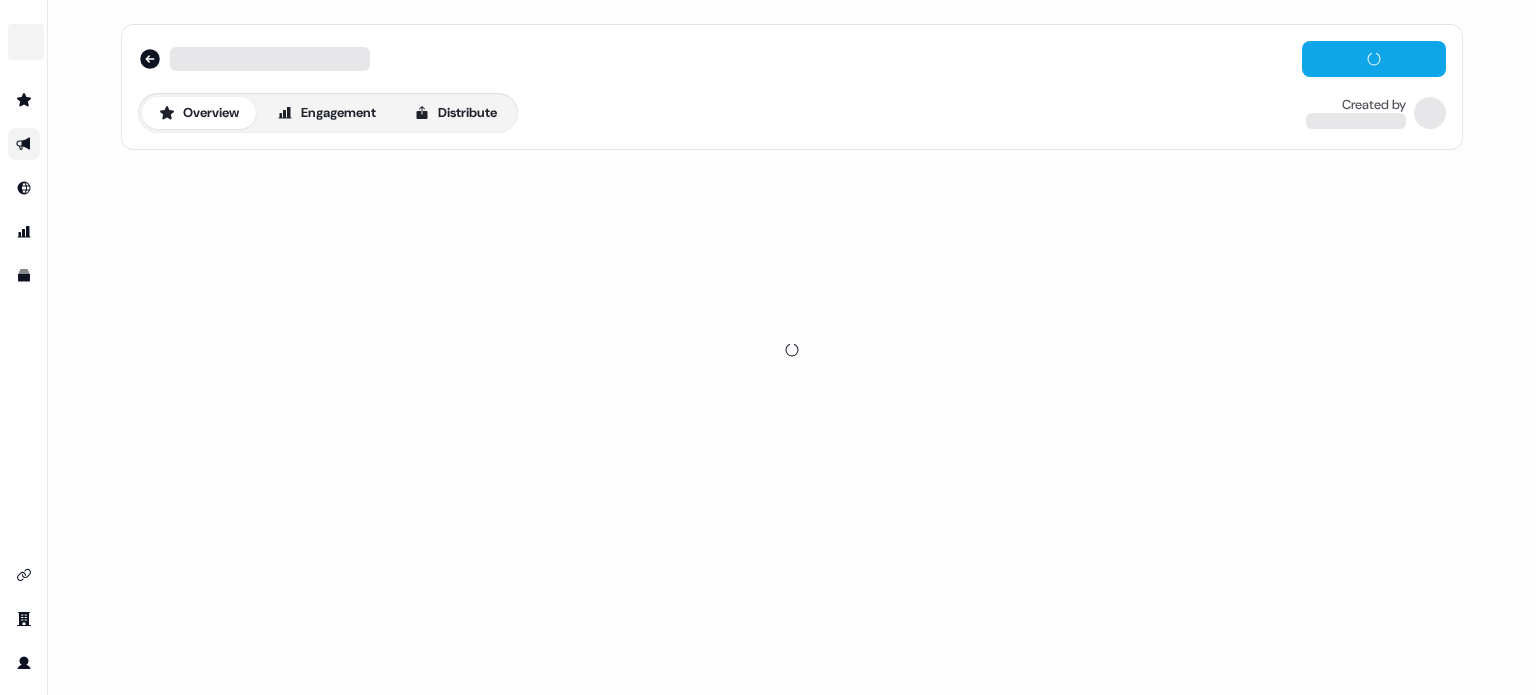 scroll, scrollTop: 0, scrollLeft: 0, axis: both 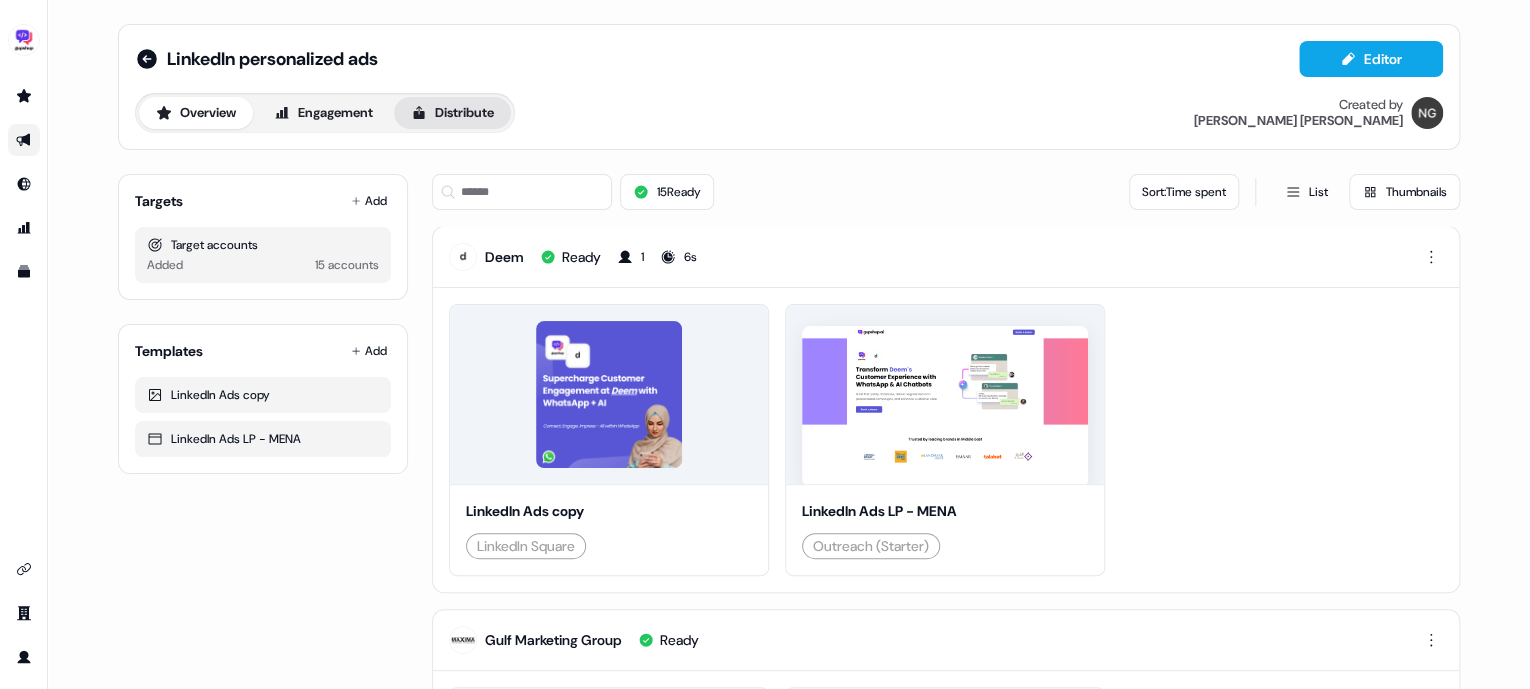 click on "Distribute" at bounding box center [452, 113] 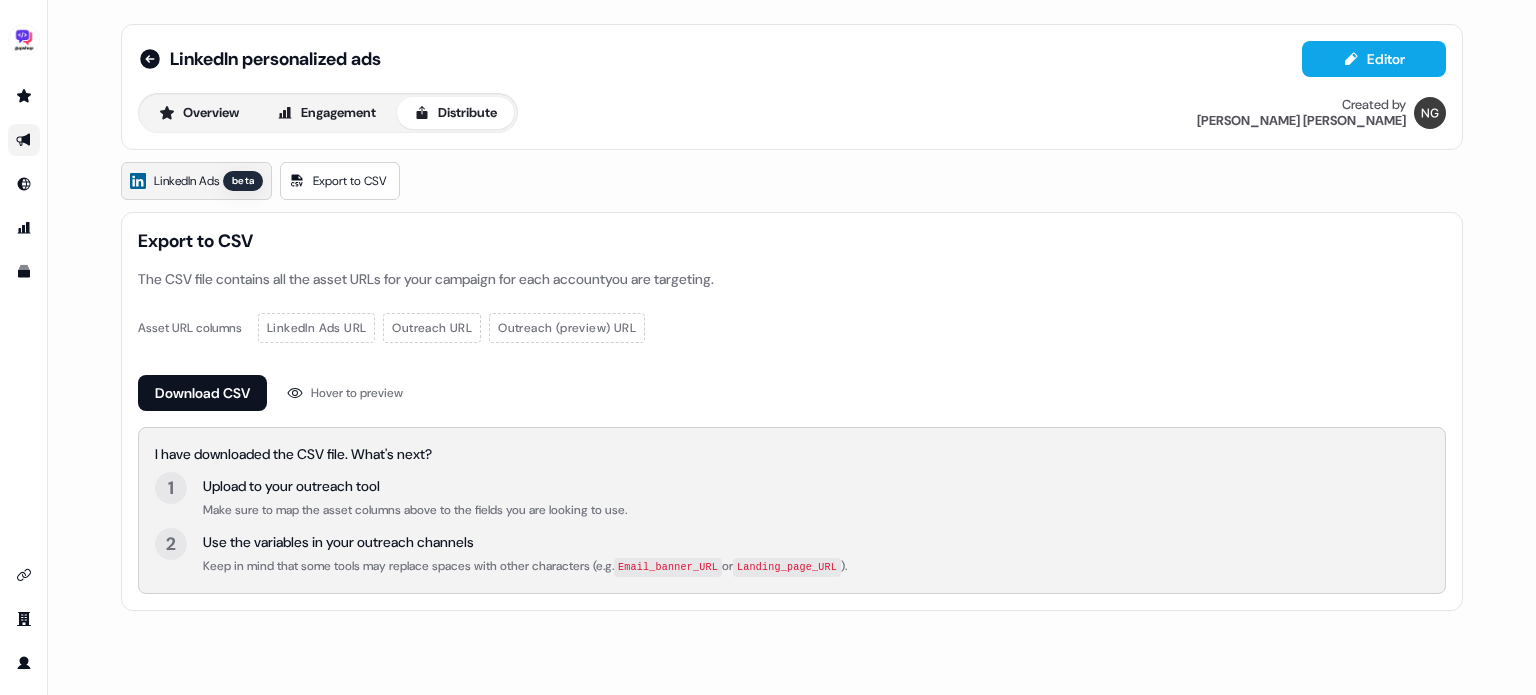click on "LinkedIn Ads" at bounding box center (186, 181) 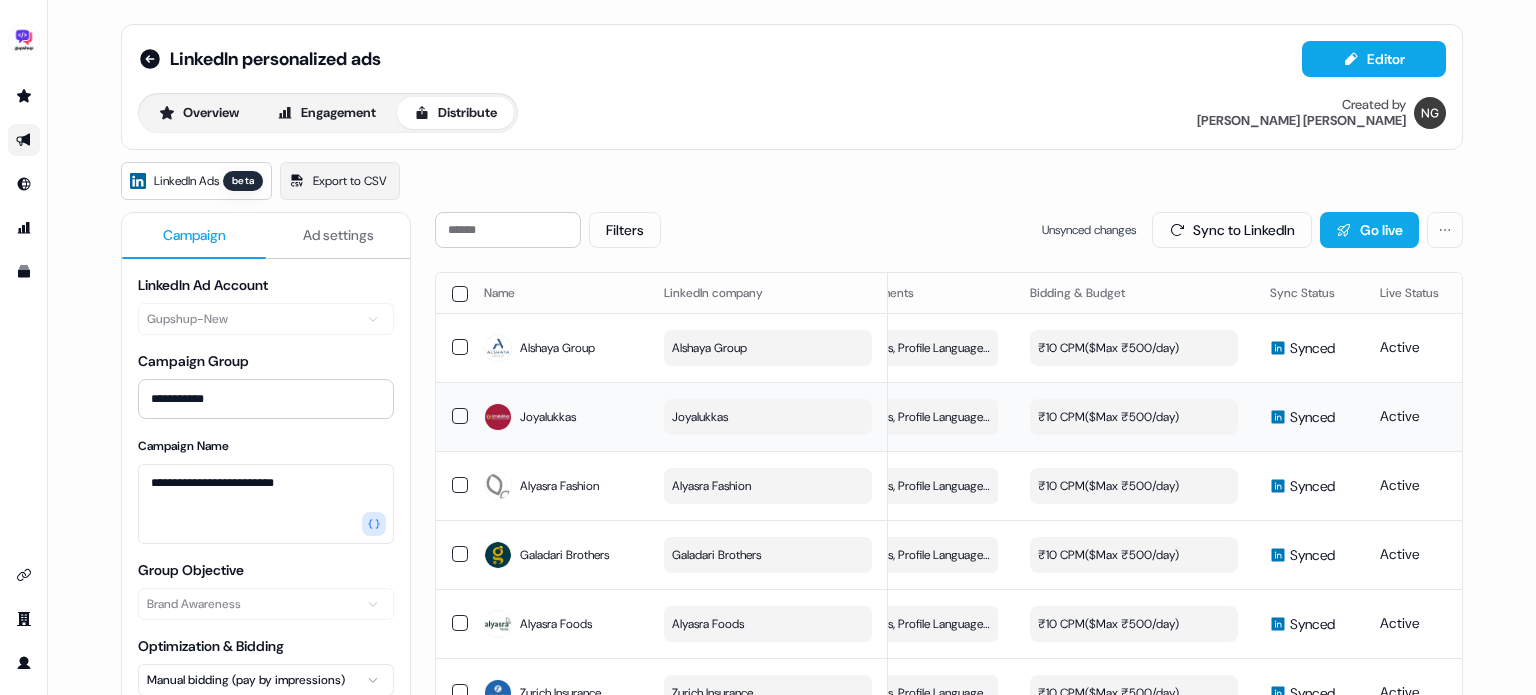scroll, scrollTop: 0, scrollLeft: 267, axis: horizontal 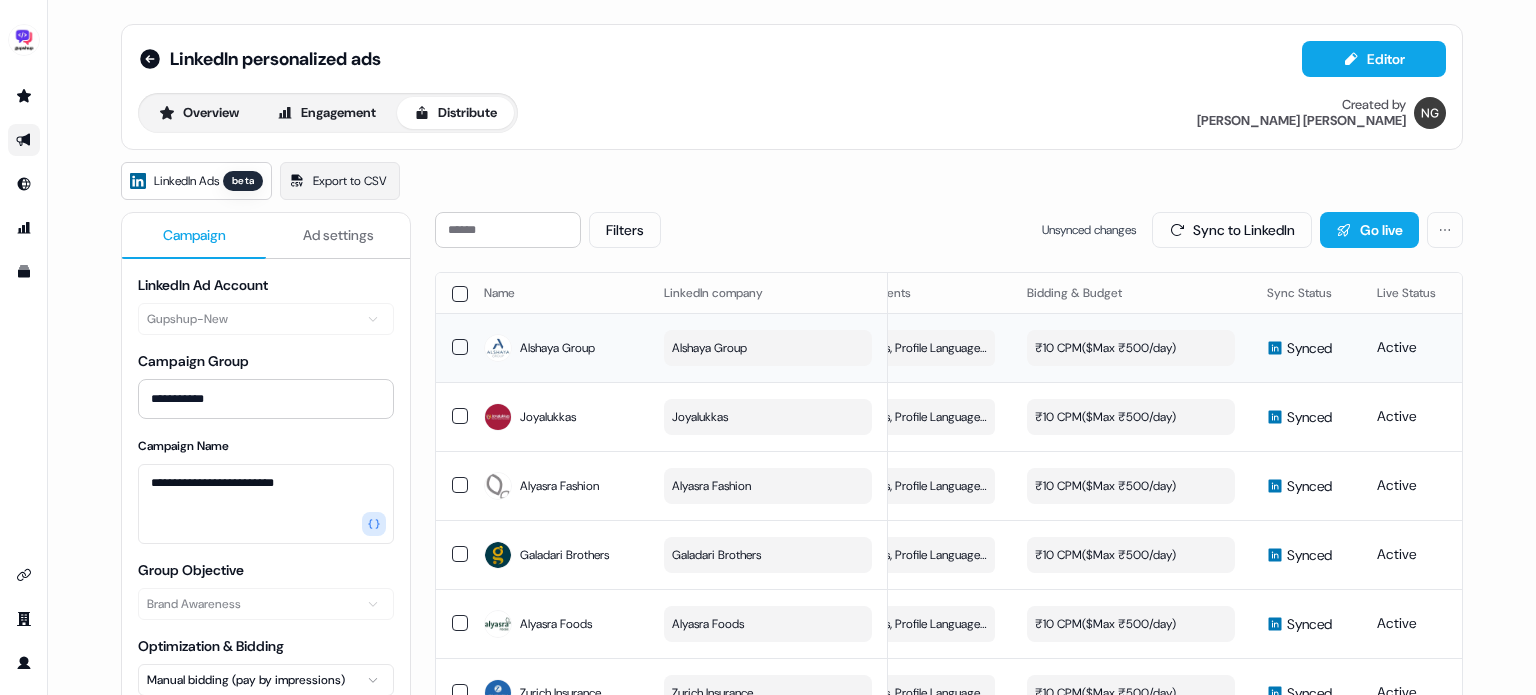 click on "₹10 CPM  ($ Max ₹500/day )" at bounding box center (1105, 348) 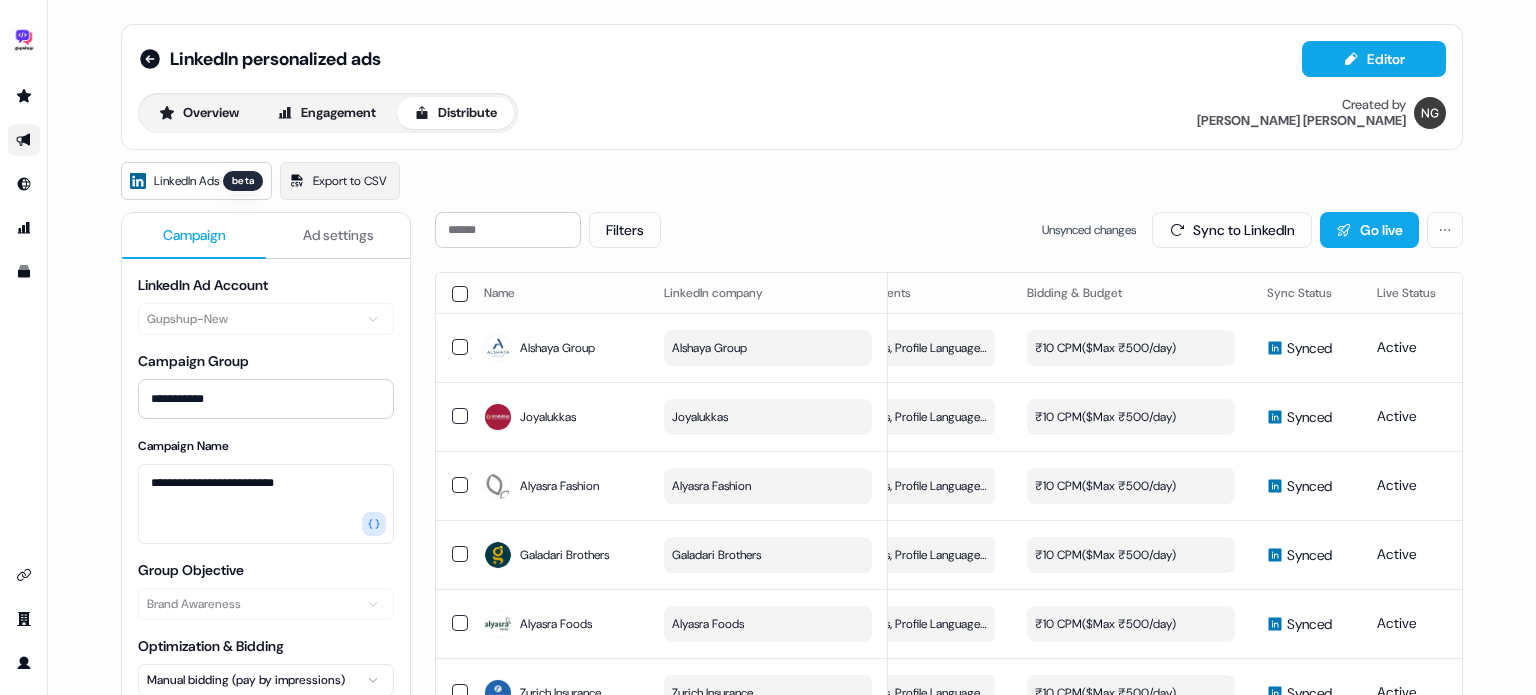 click on "LinkedIn Ads beta Export to CSV" at bounding box center [792, 181] 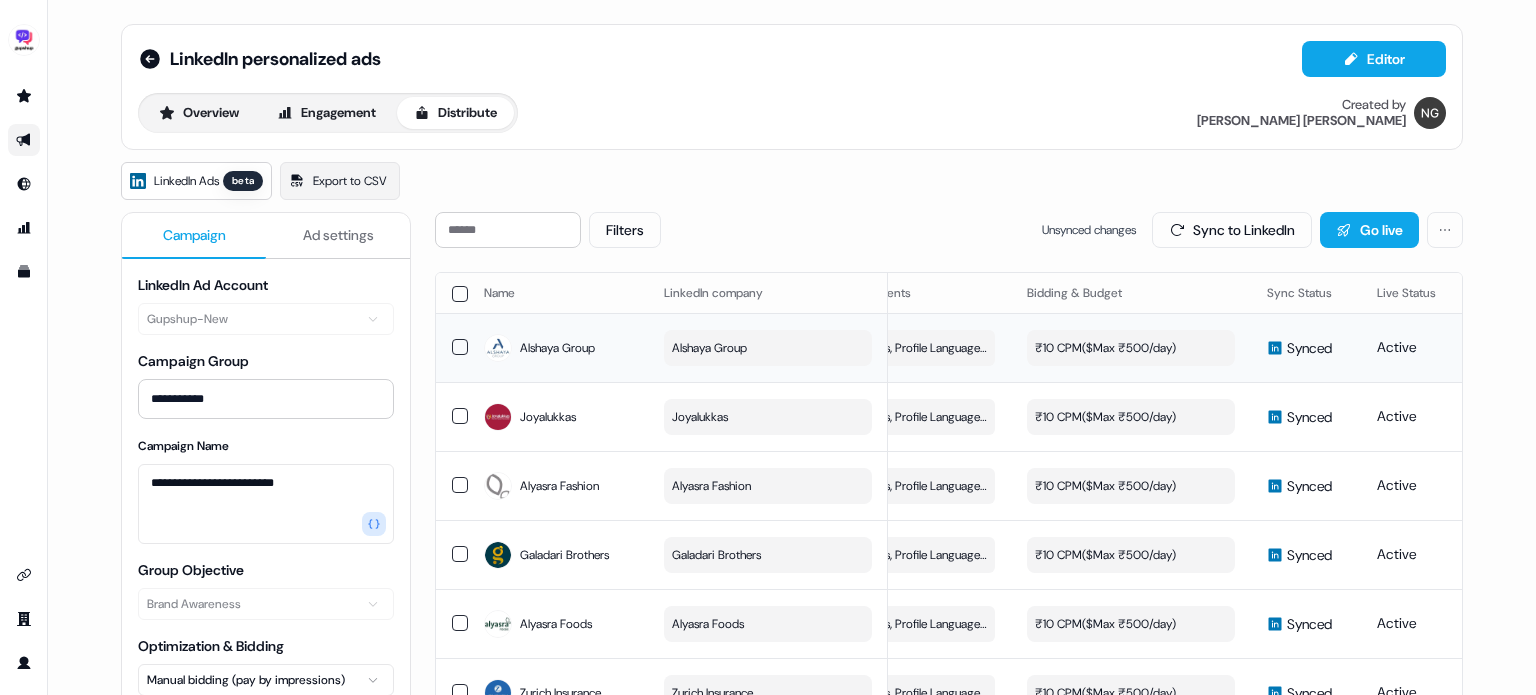 click on "₹10 CPM  ($ Max ₹500/day )" at bounding box center (1105, 348) 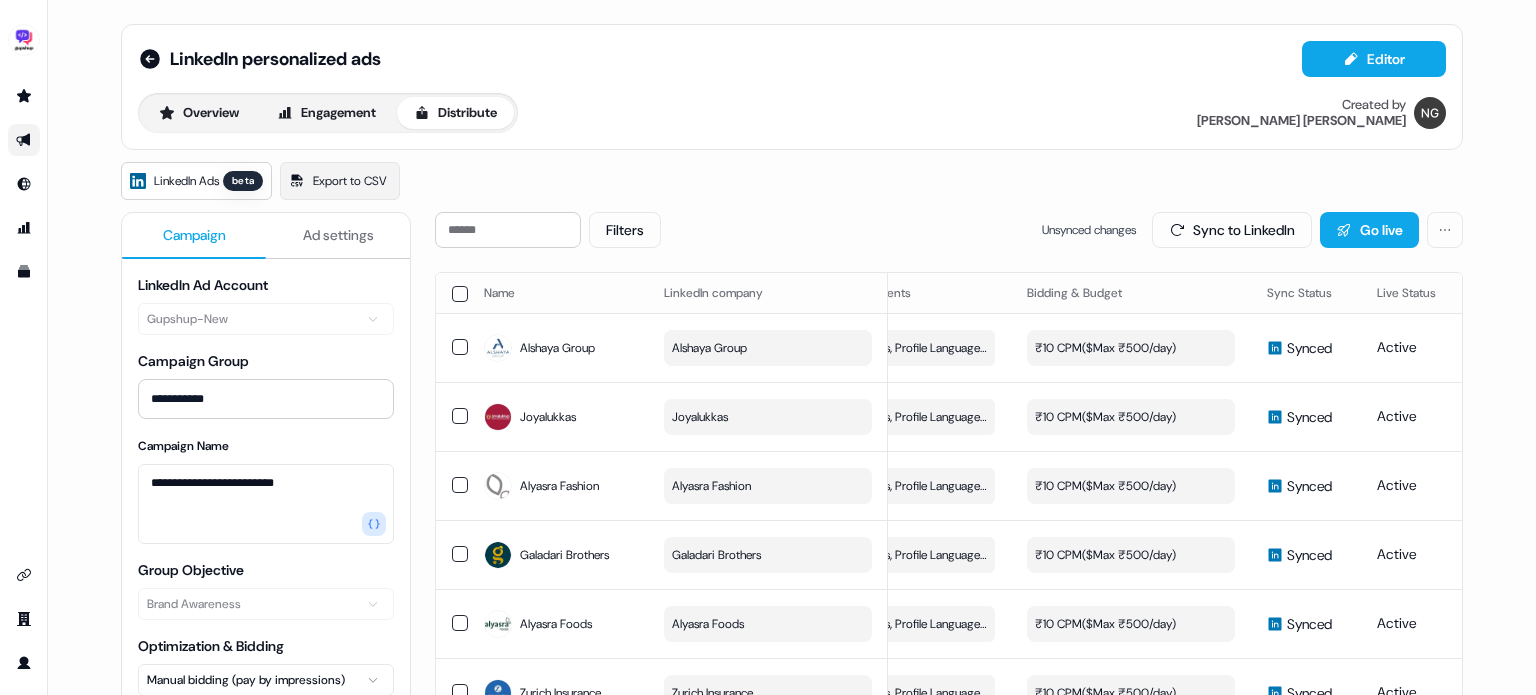 click on "LinkedIn Ads beta Export to CSV" at bounding box center [792, 181] 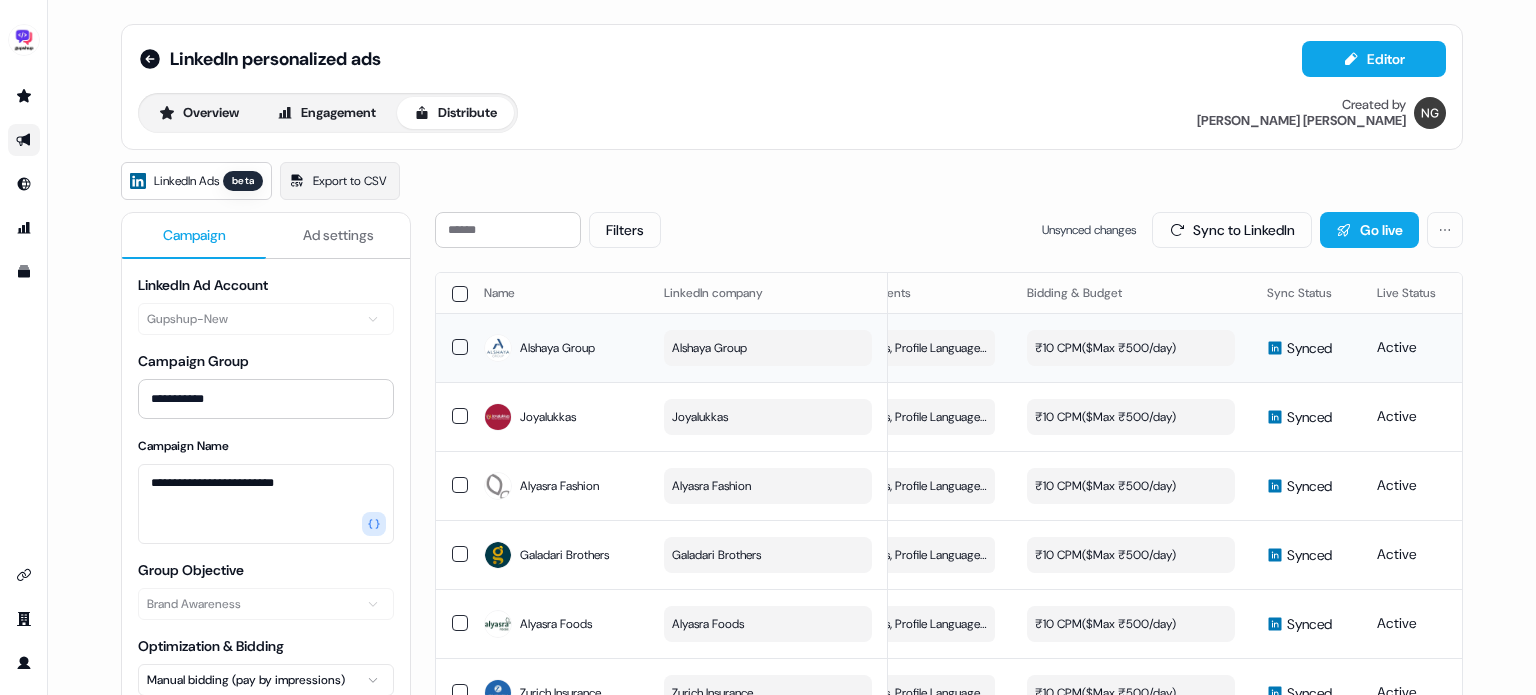 click on "₹10 CPM  ($ Max ₹500/day )" at bounding box center (1105, 348) 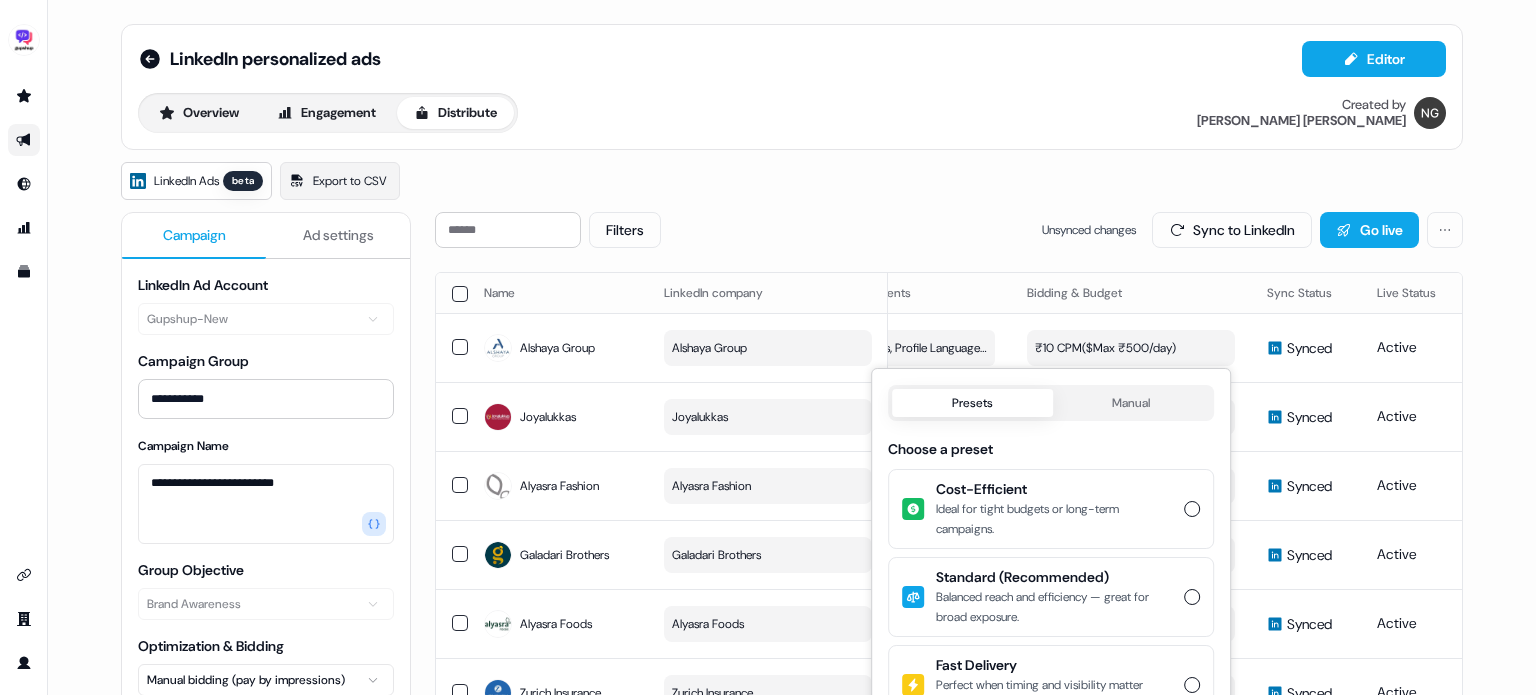 click on "Presets" at bounding box center [972, 403] 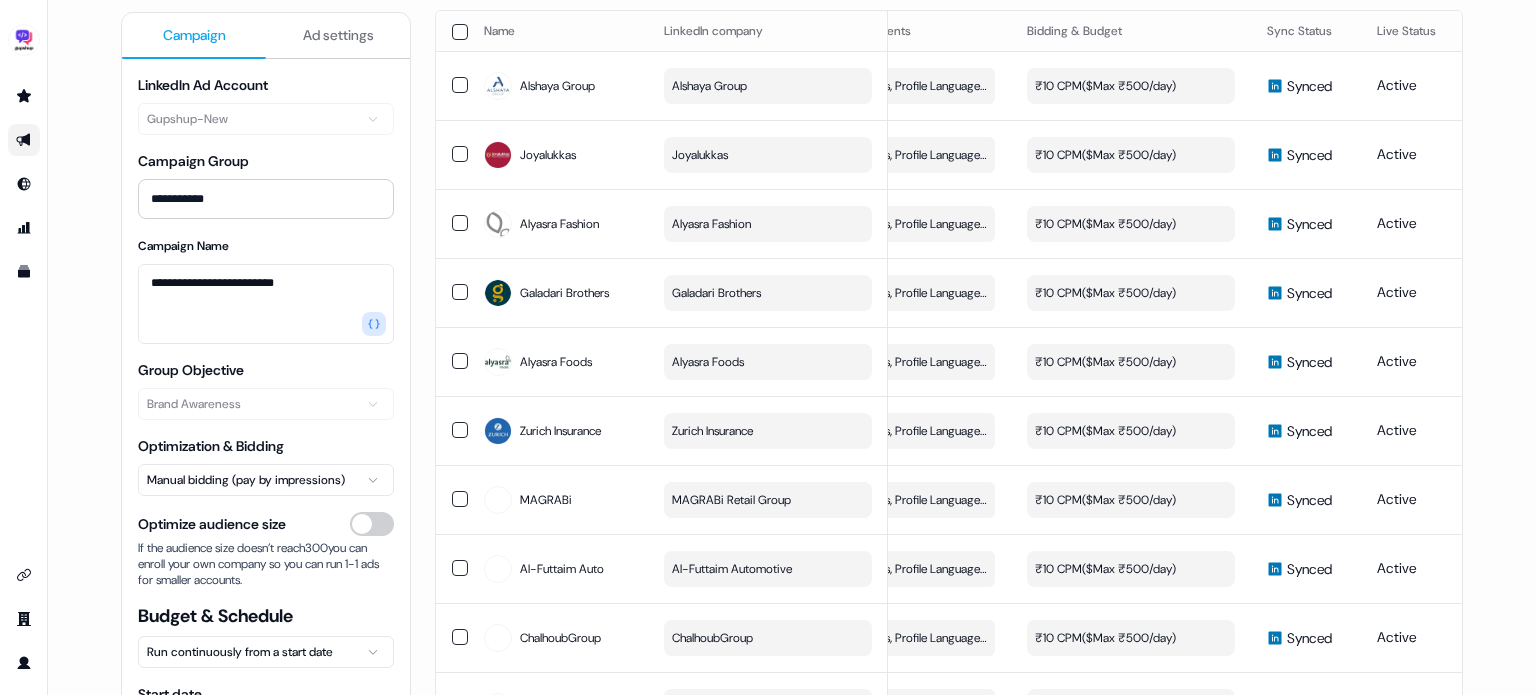 scroll, scrollTop: 268, scrollLeft: 0, axis: vertical 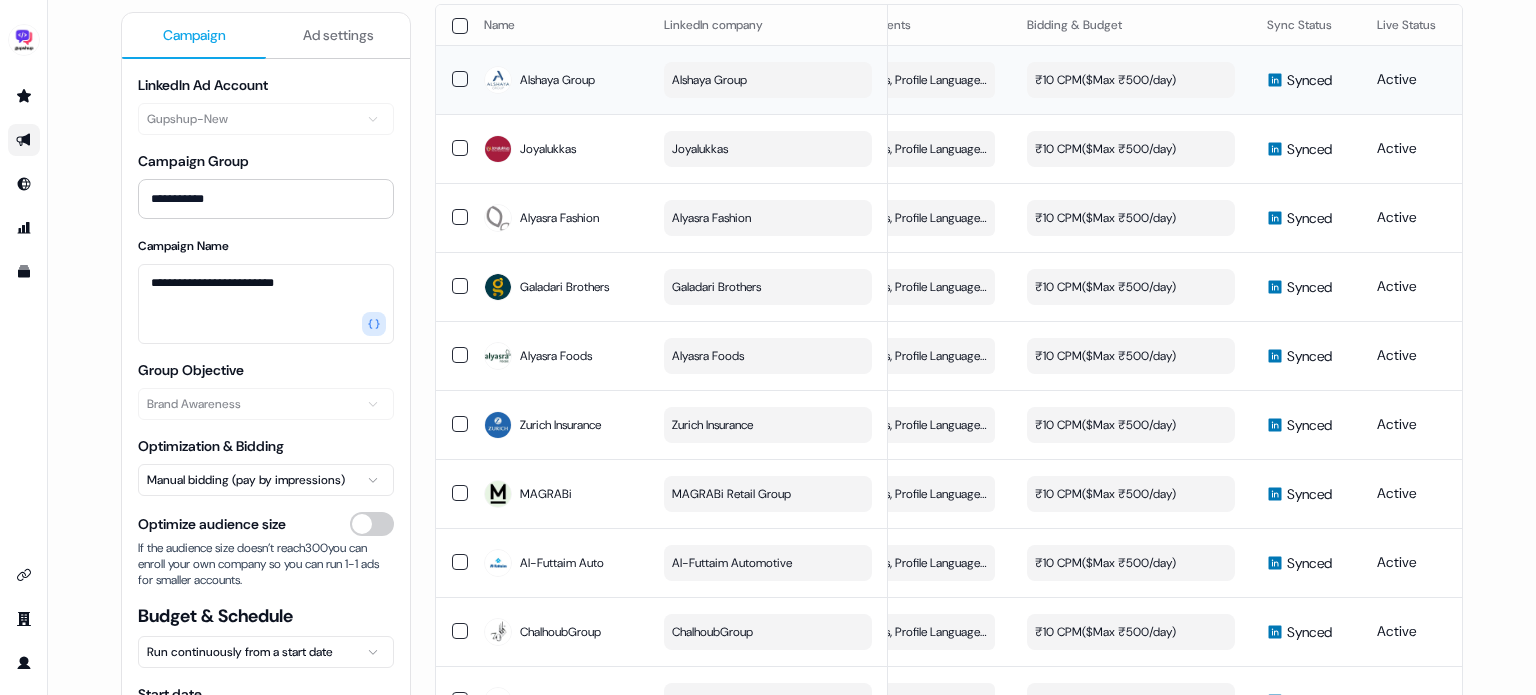 click on "₹10 CPM  ($ Max ₹500/day )" at bounding box center (1105, 80) 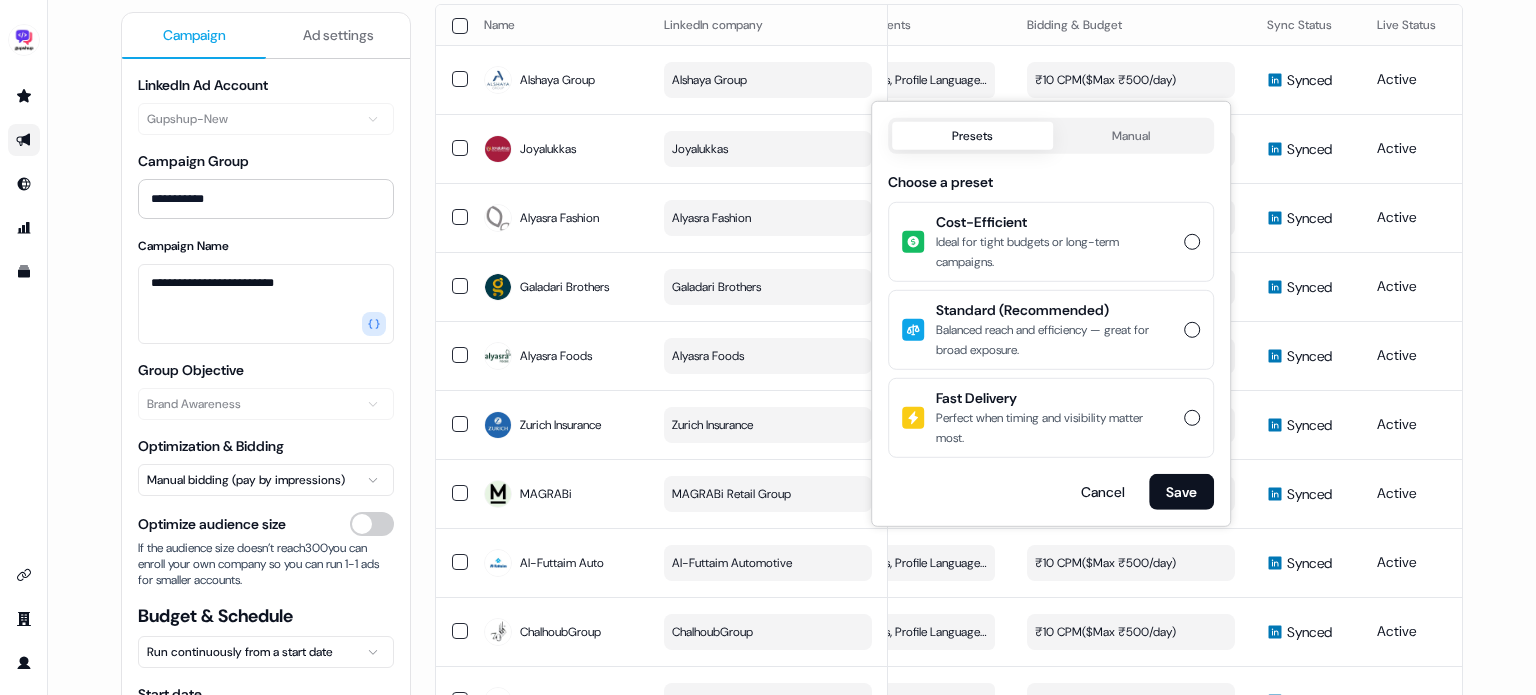 click on "Presets" at bounding box center [972, 136] 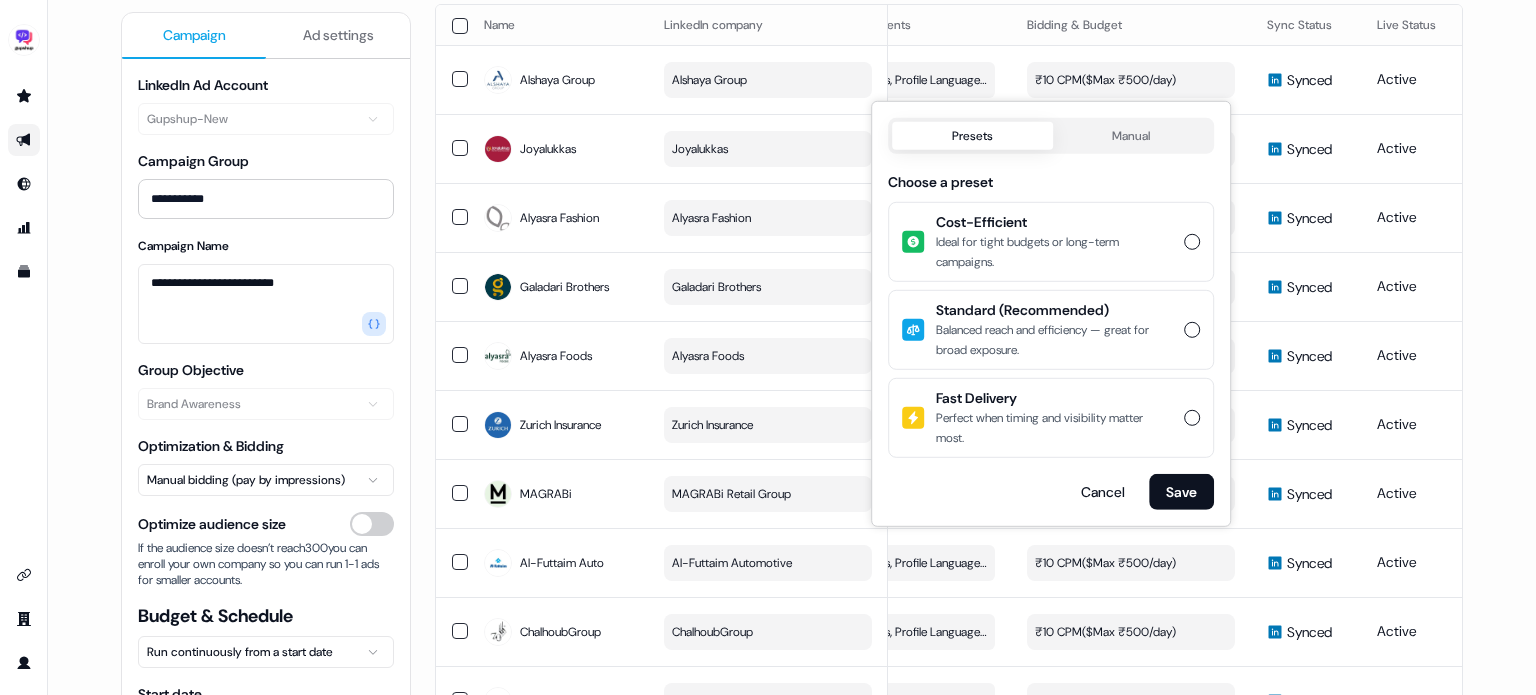 click on "Cost-Efficient Ideal for tight budgets or long-term campaigns." at bounding box center [1192, 242] 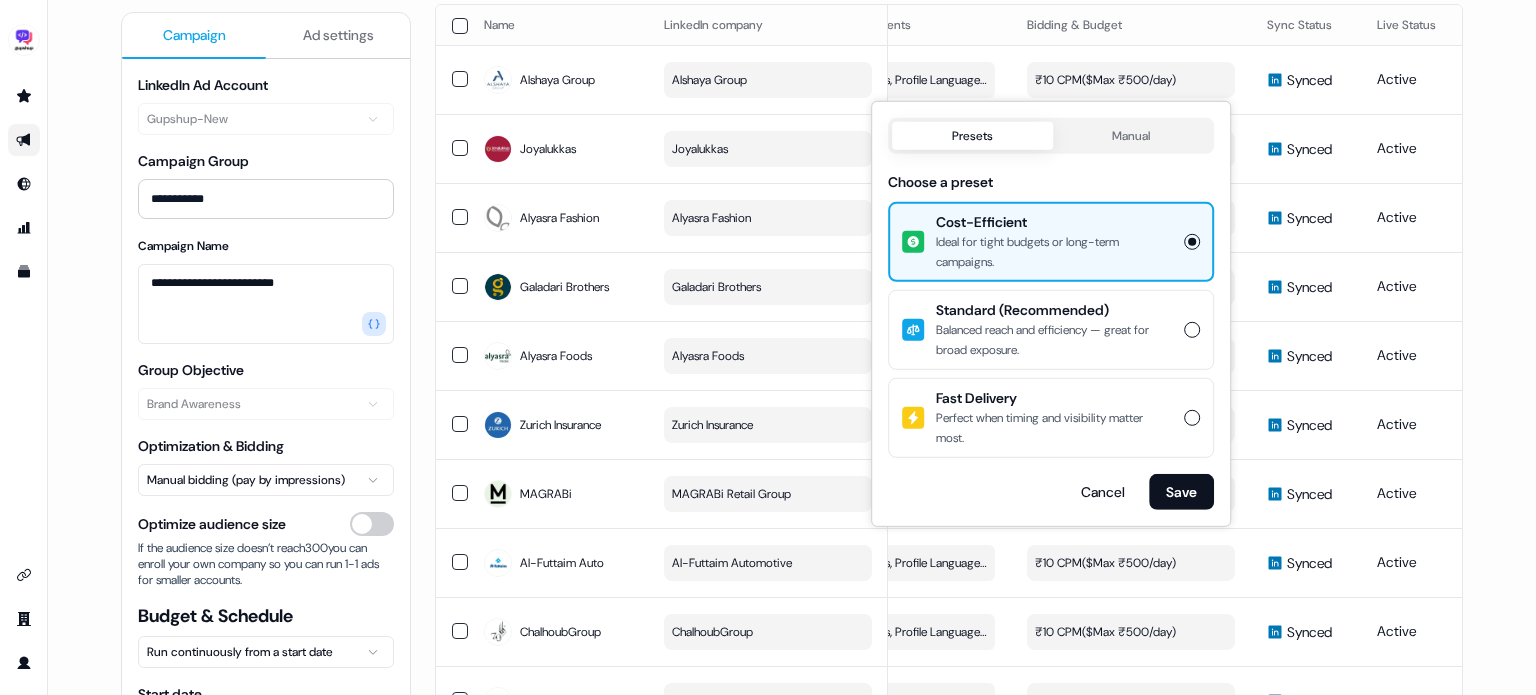 scroll, scrollTop: 206, scrollLeft: 0, axis: vertical 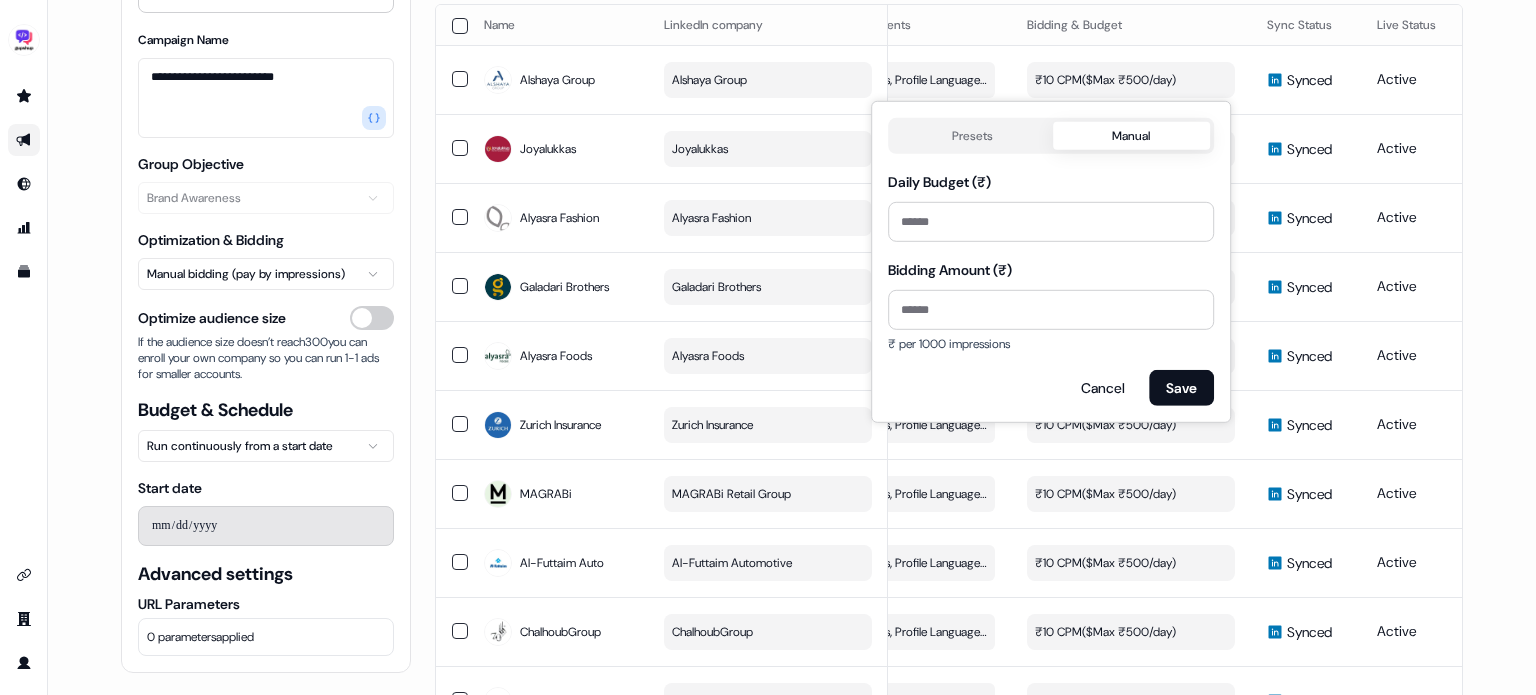 click on "Manual" at bounding box center (1132, 136) 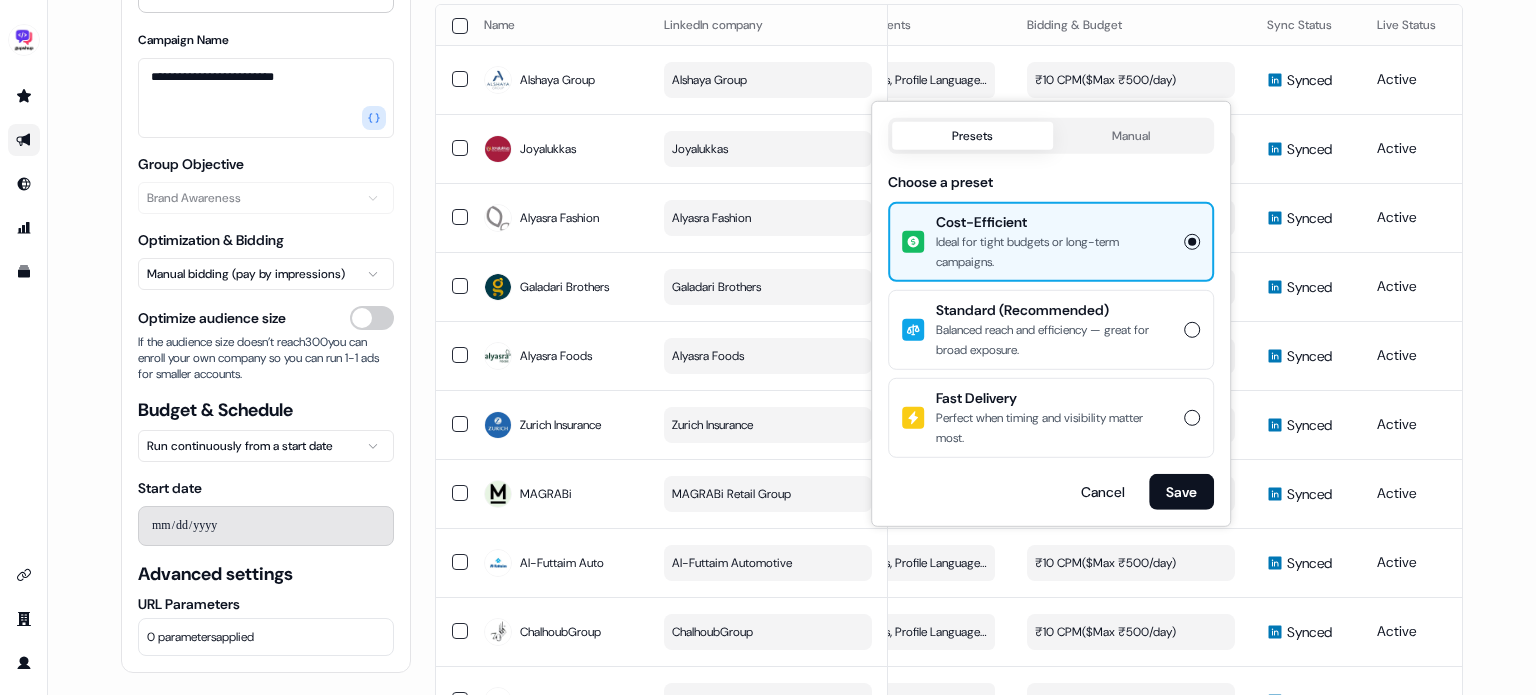 click on "Presets" at bounding box center [972, 136] 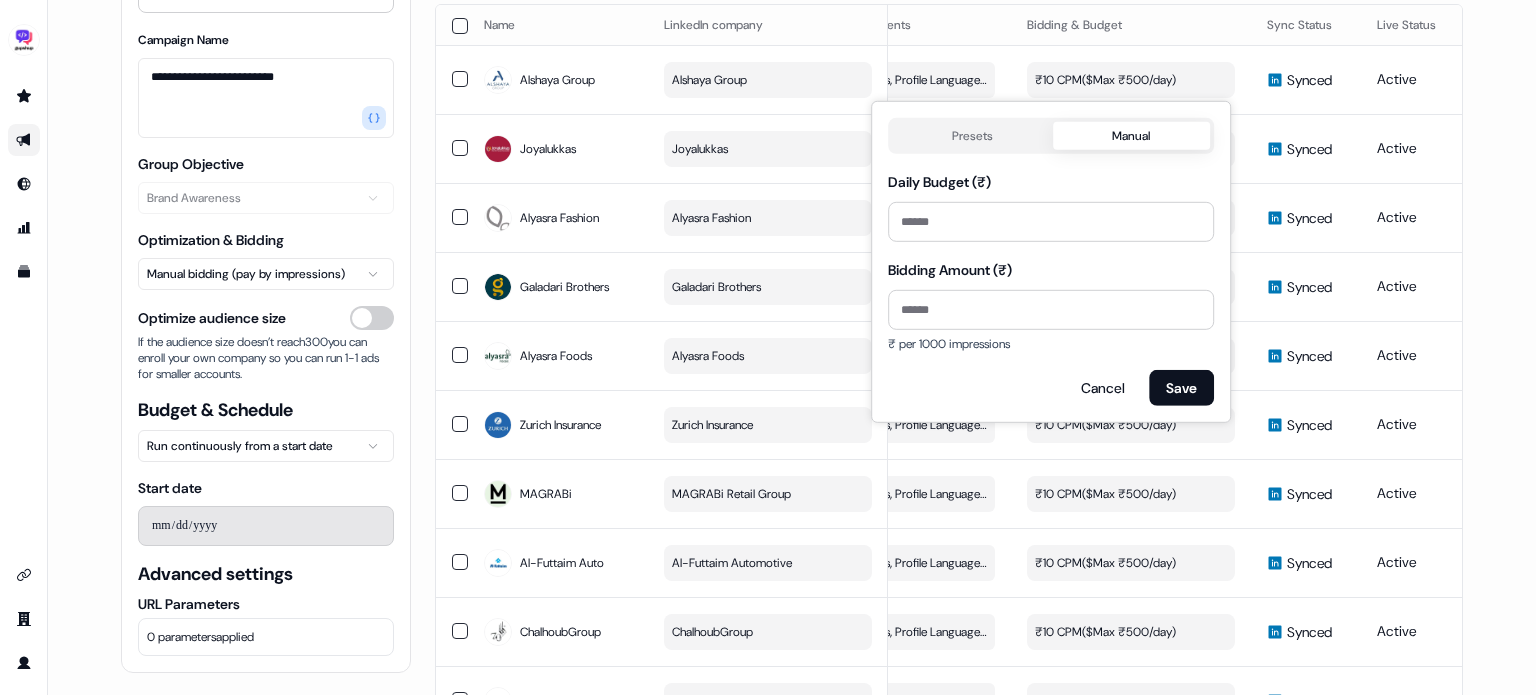 click on "Manual" at bounding box center (1132, 136) 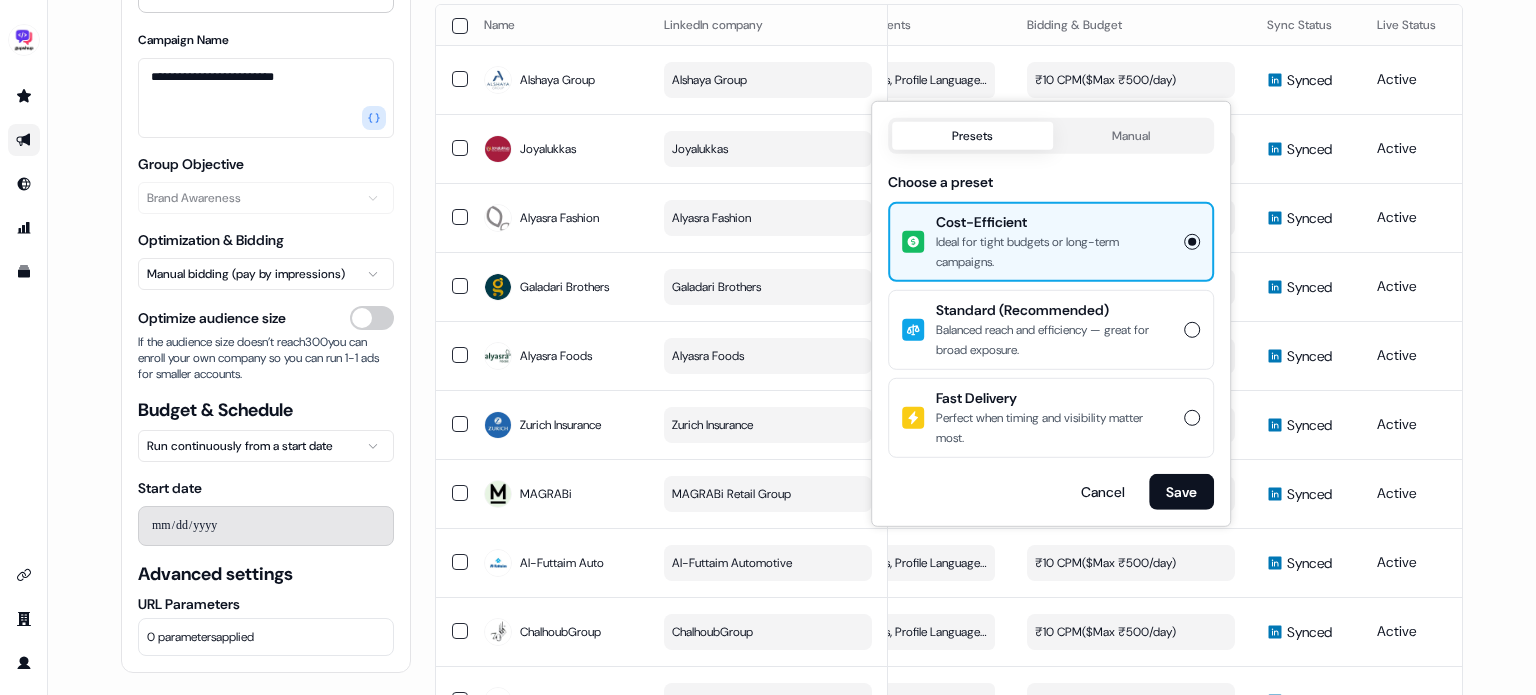click on "Presets" at bounding box center (972, 136) 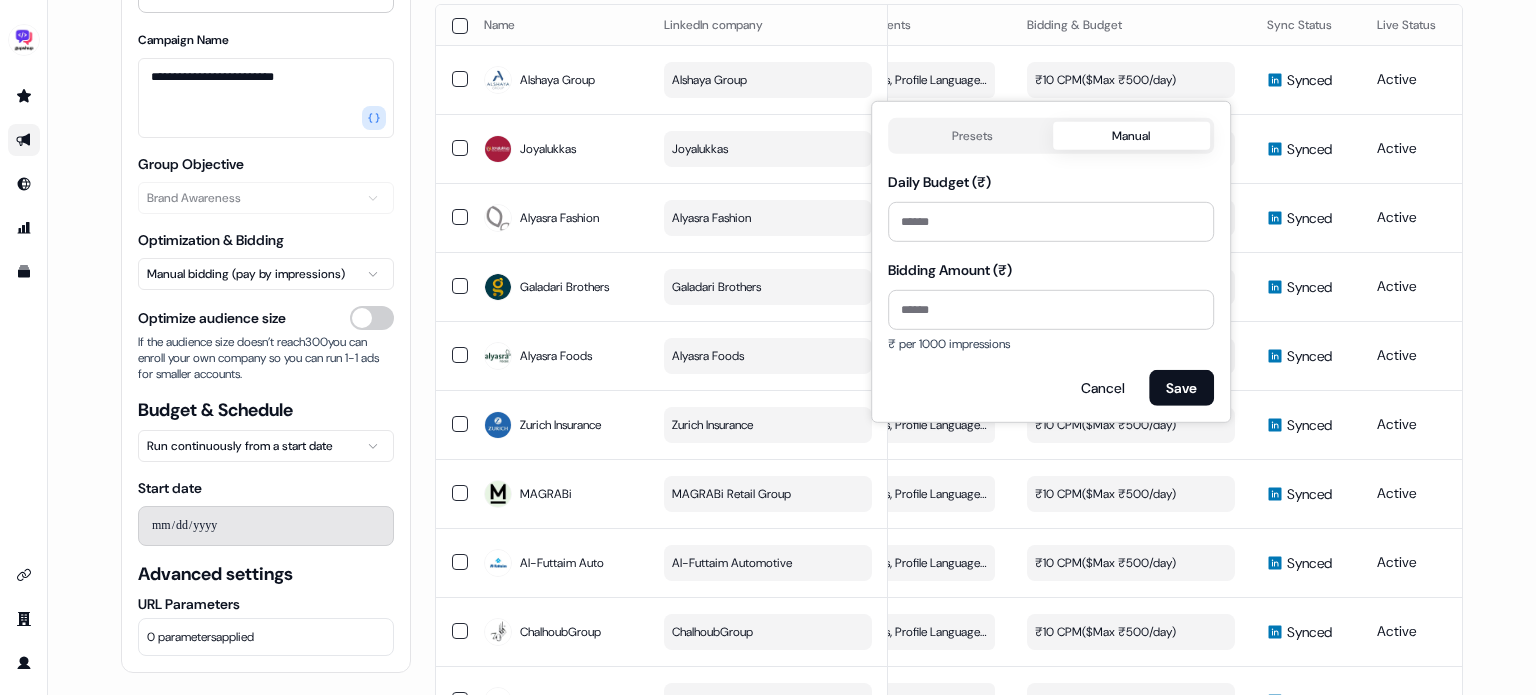 click on "Manual" at bounding box center [1132, 136] 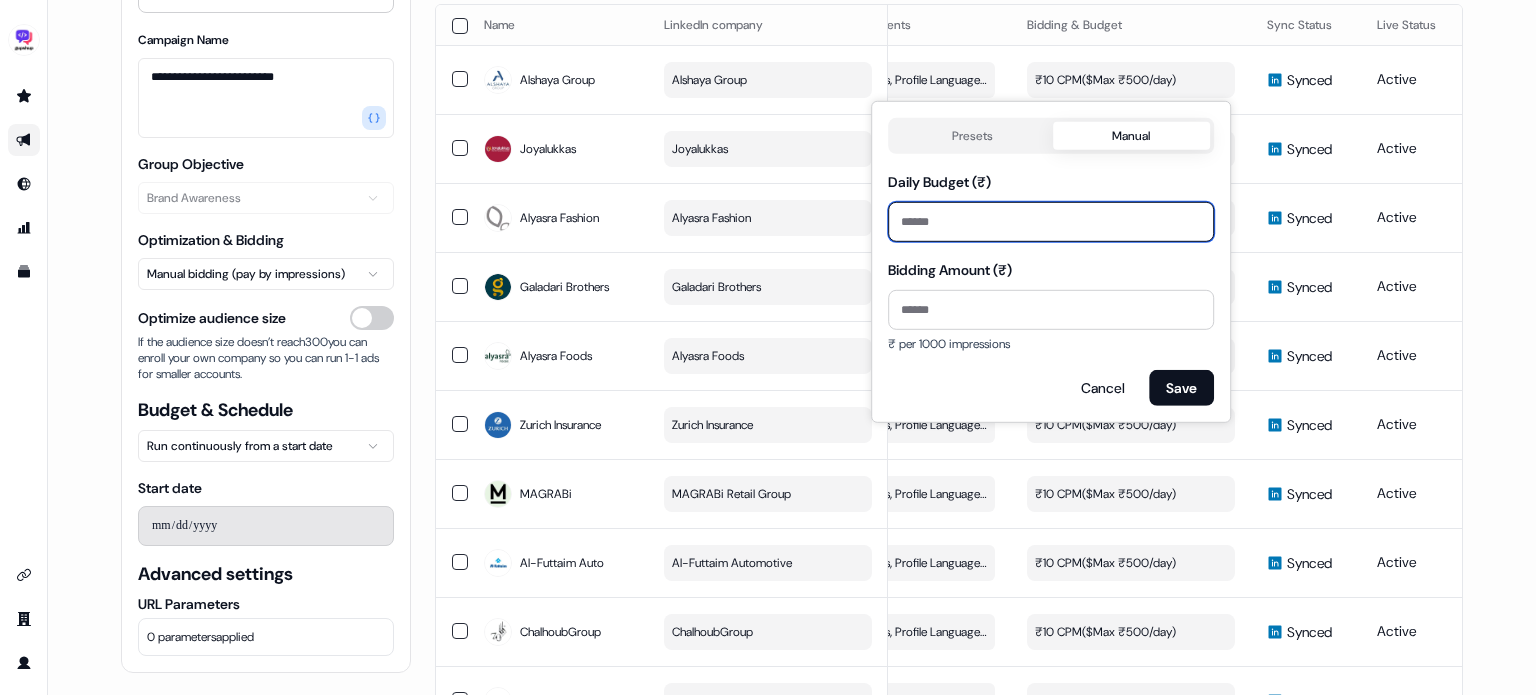 click on "***" at bounding box center (1051, 222) 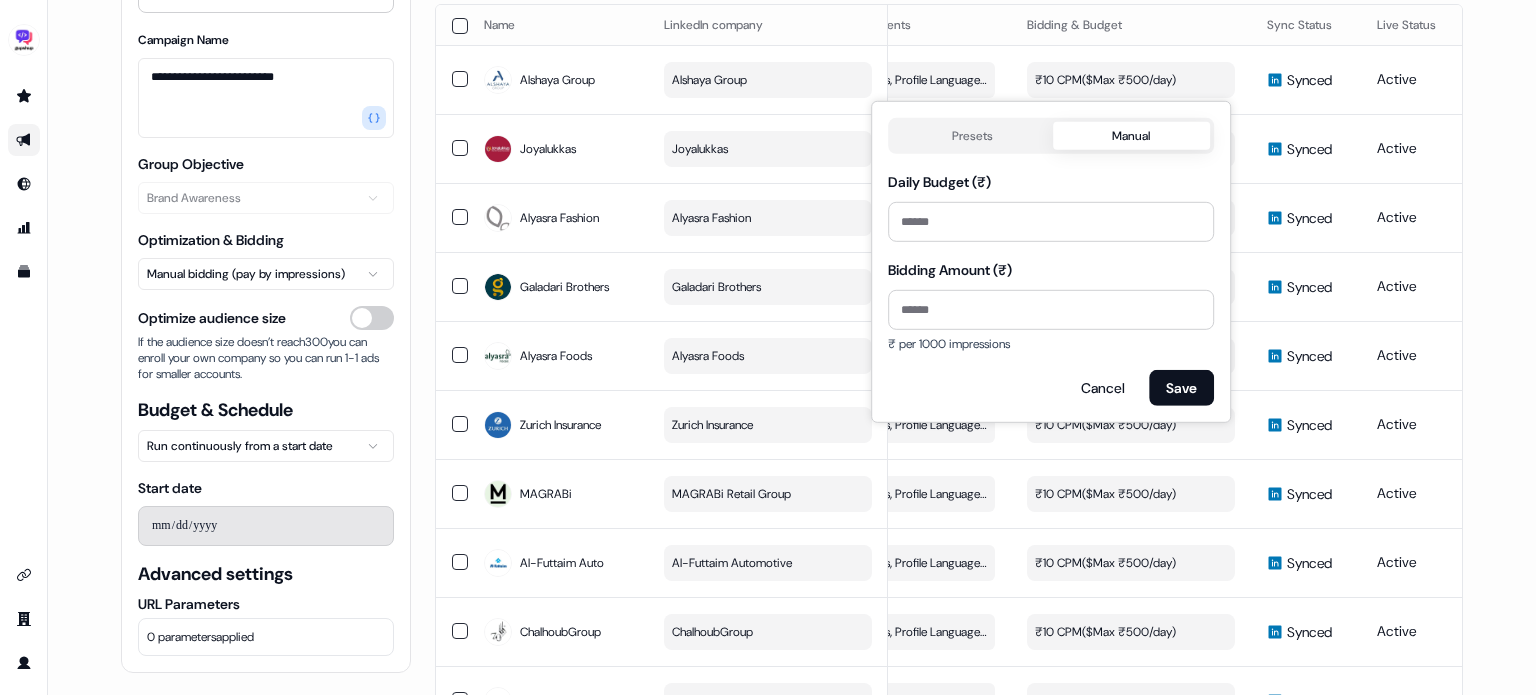 click on "Daily Budget (₹) ***" at bounding box center (1051, 206) 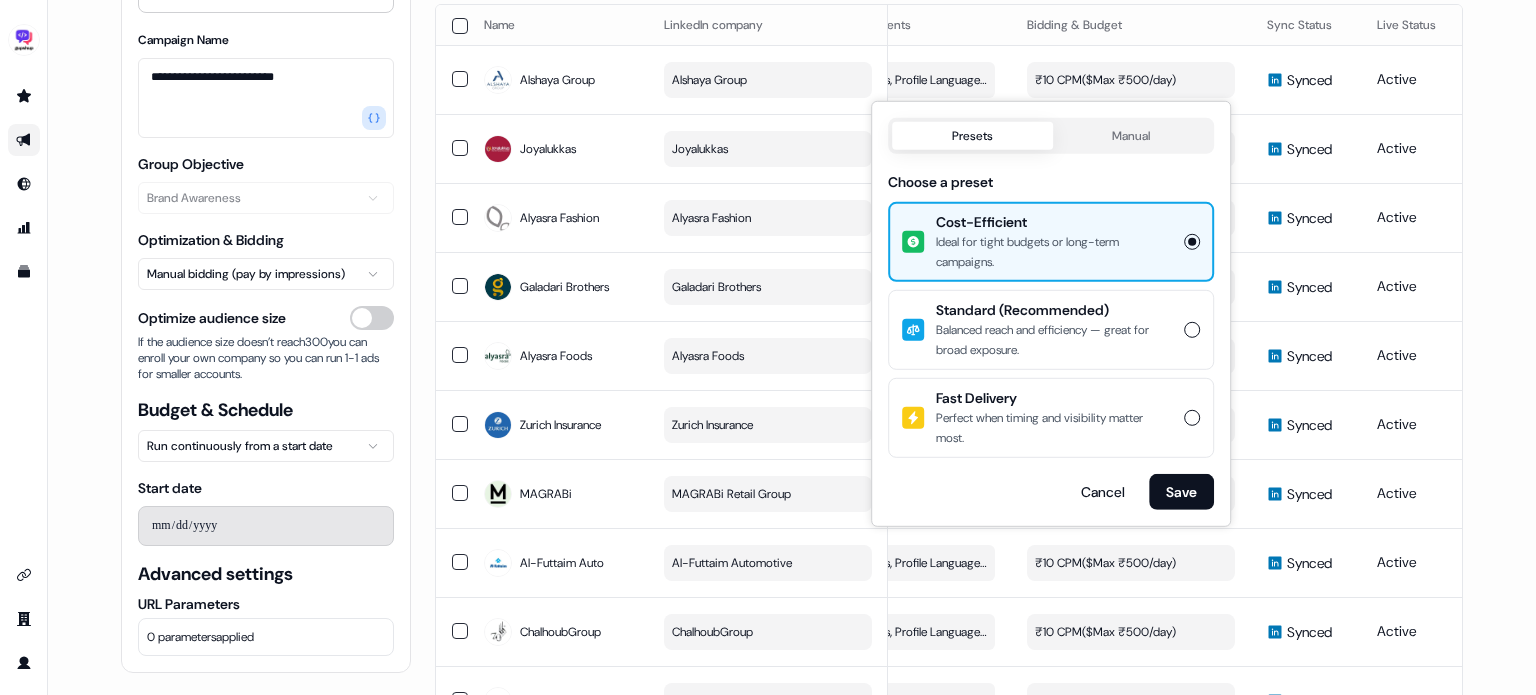 click on "Presets" at bounding box center (972, 136) 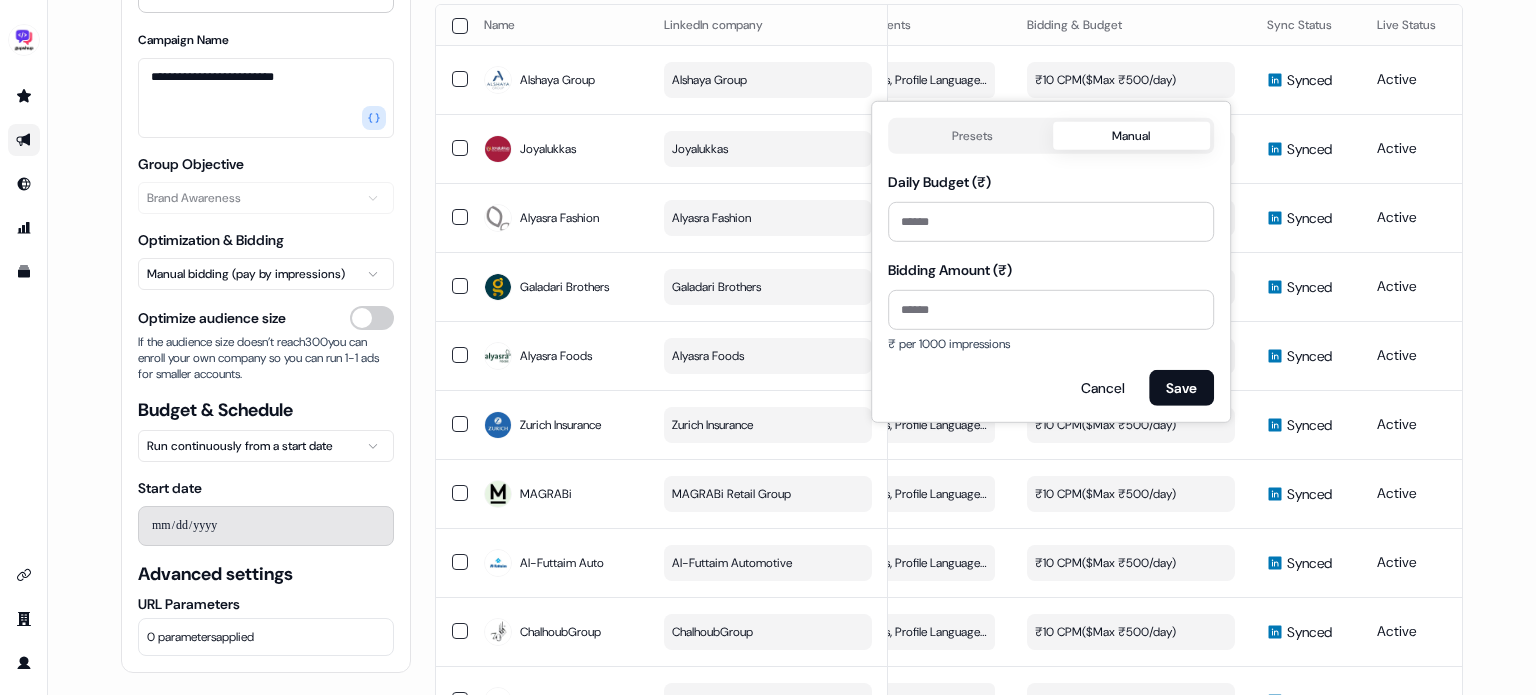click on "Manual" at bounding box center [1132, 136] 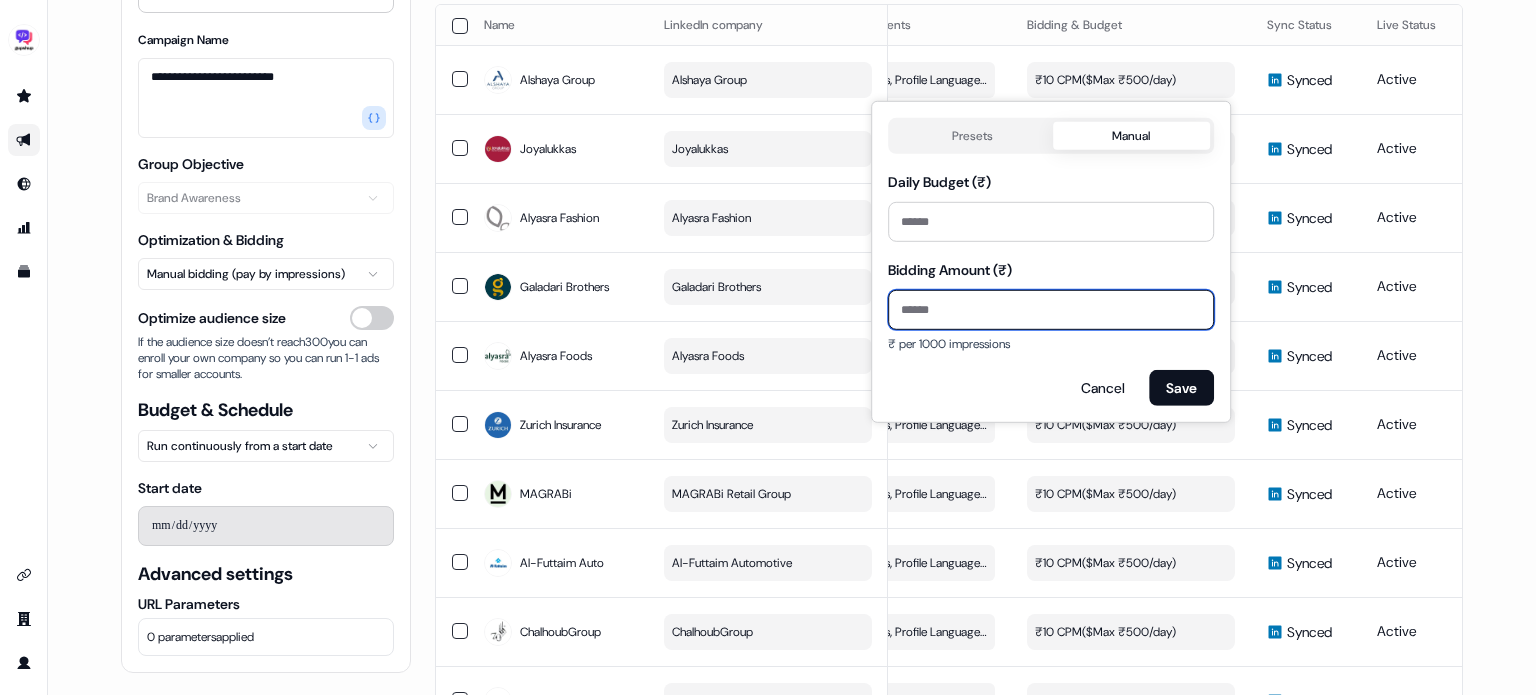 click on "**" at bounding box center [1051, 310] 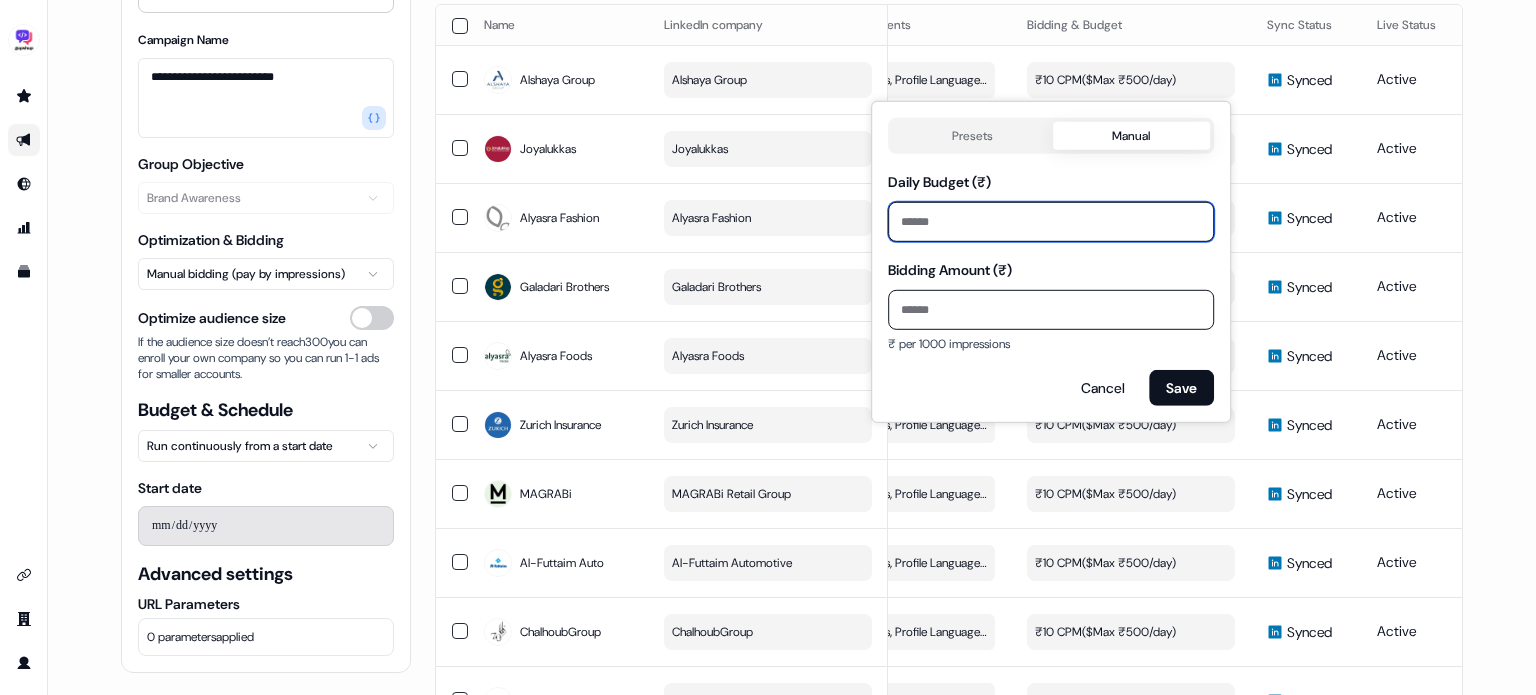 click on "***" at bounding box center (1051, 222) 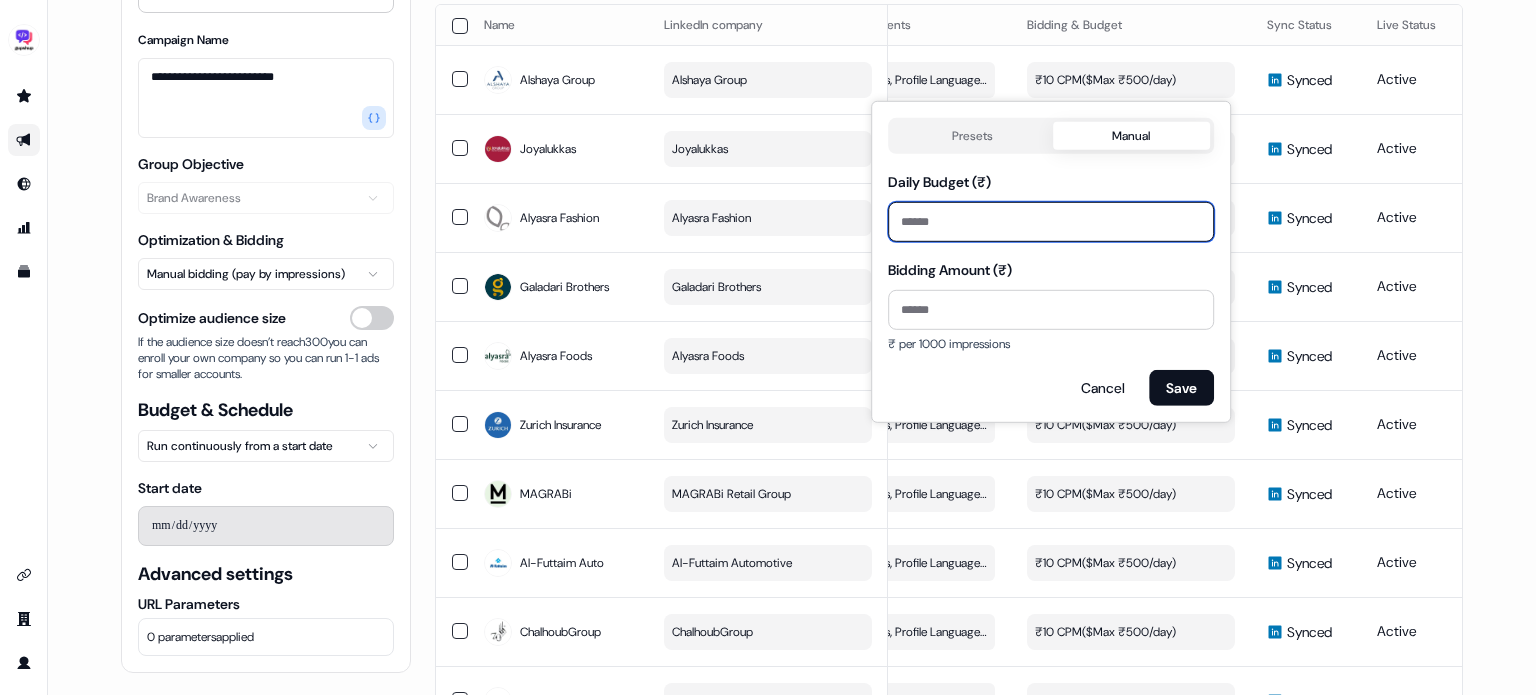 click on "***" at bounding box center (1051, 222) 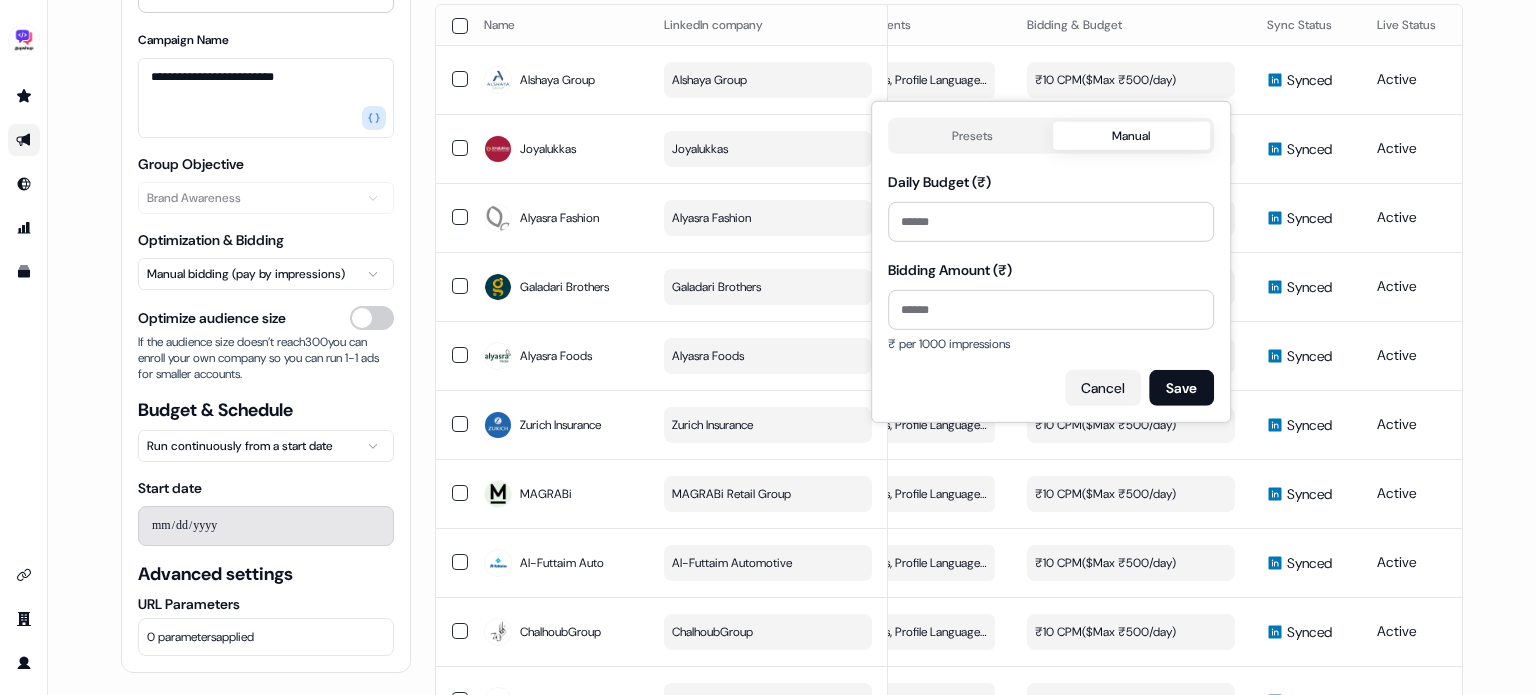 click on "Cancel" at bounding box center (1103, 388) 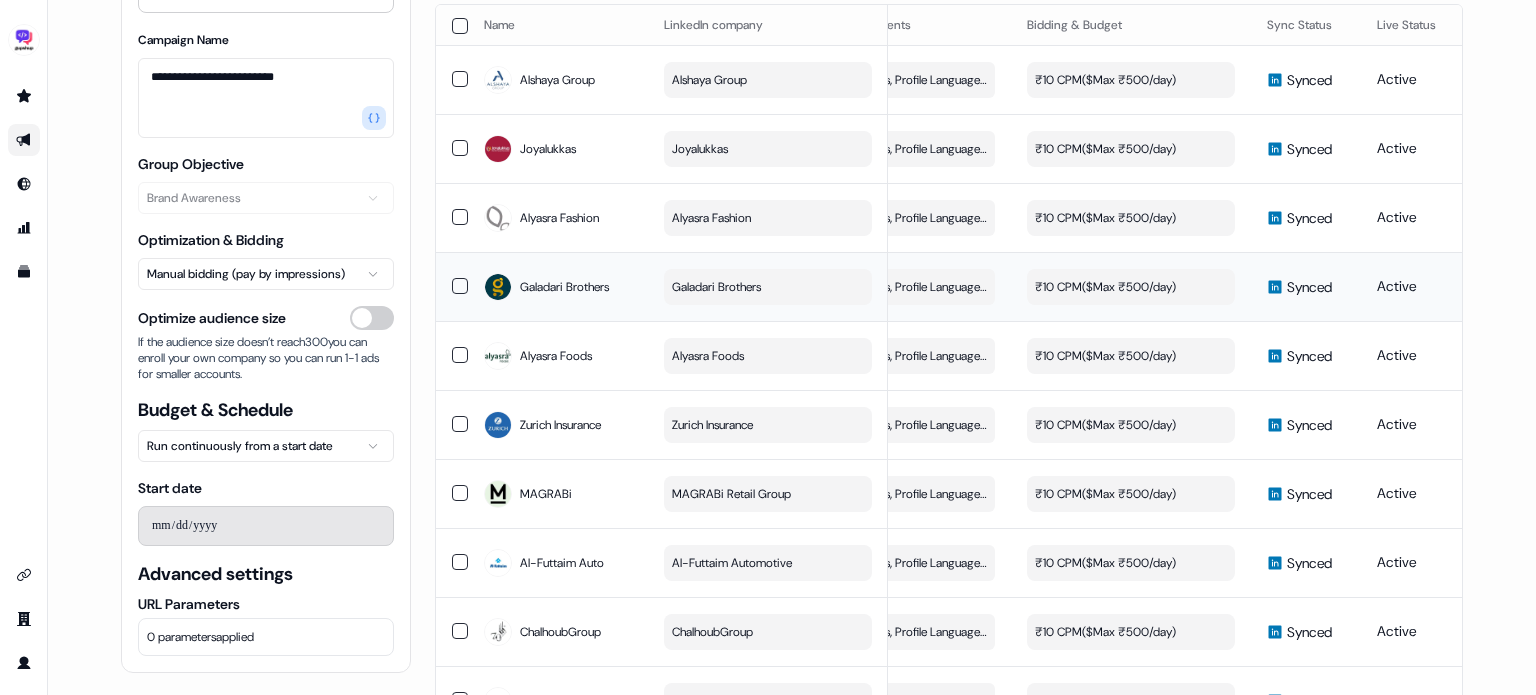 scroll, scrollTop: 0, scrollLeft: 0, axis: both 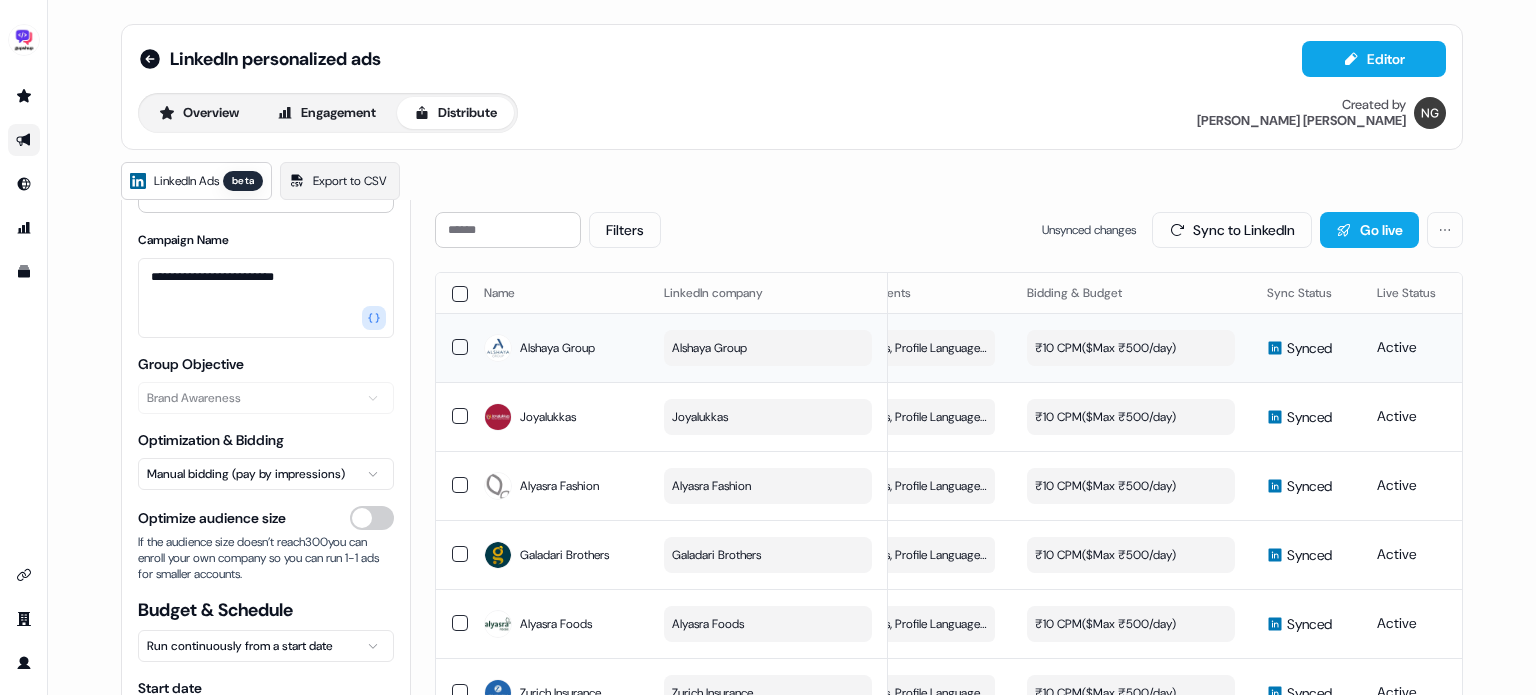 click on "₹10 CPM  ($ Max ₹500/day )" at bounding box center (1105, 348) 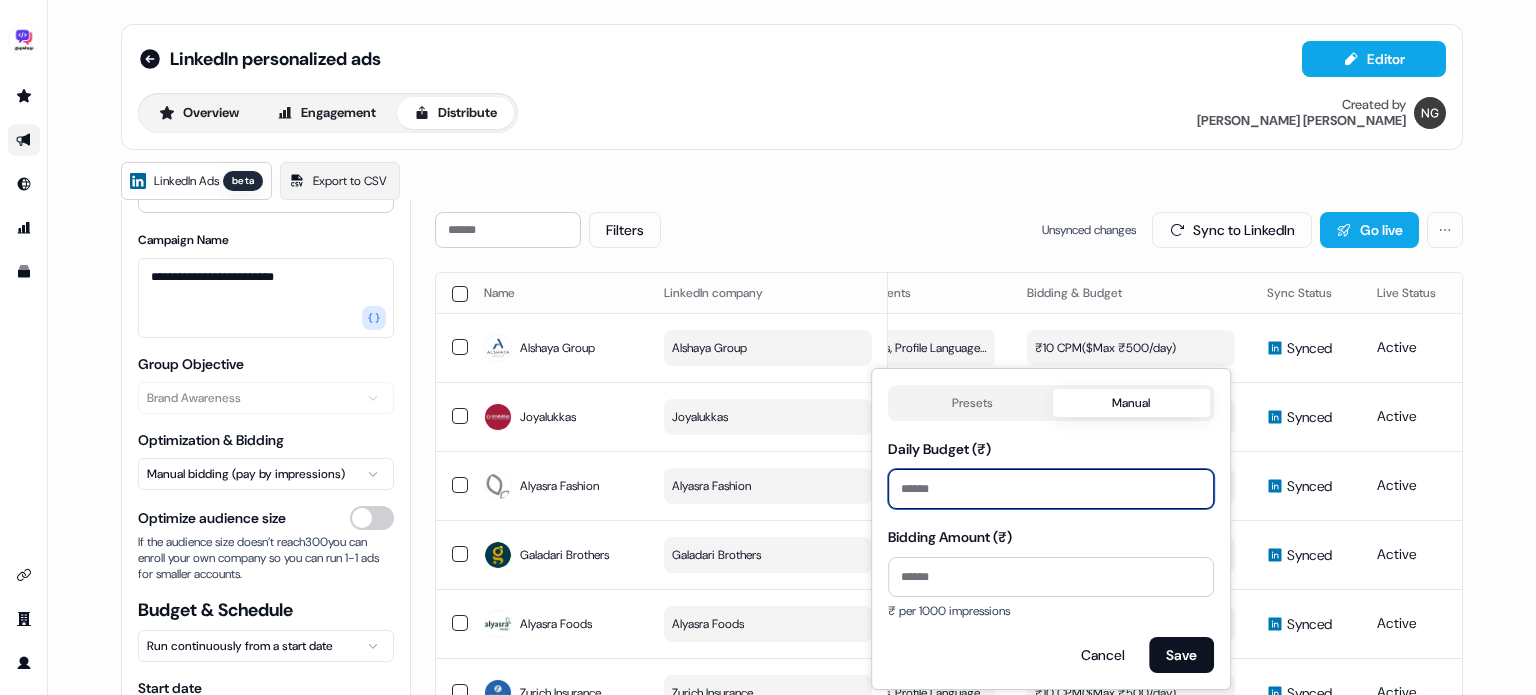 click on "***" at bounding box center (1051, 489) 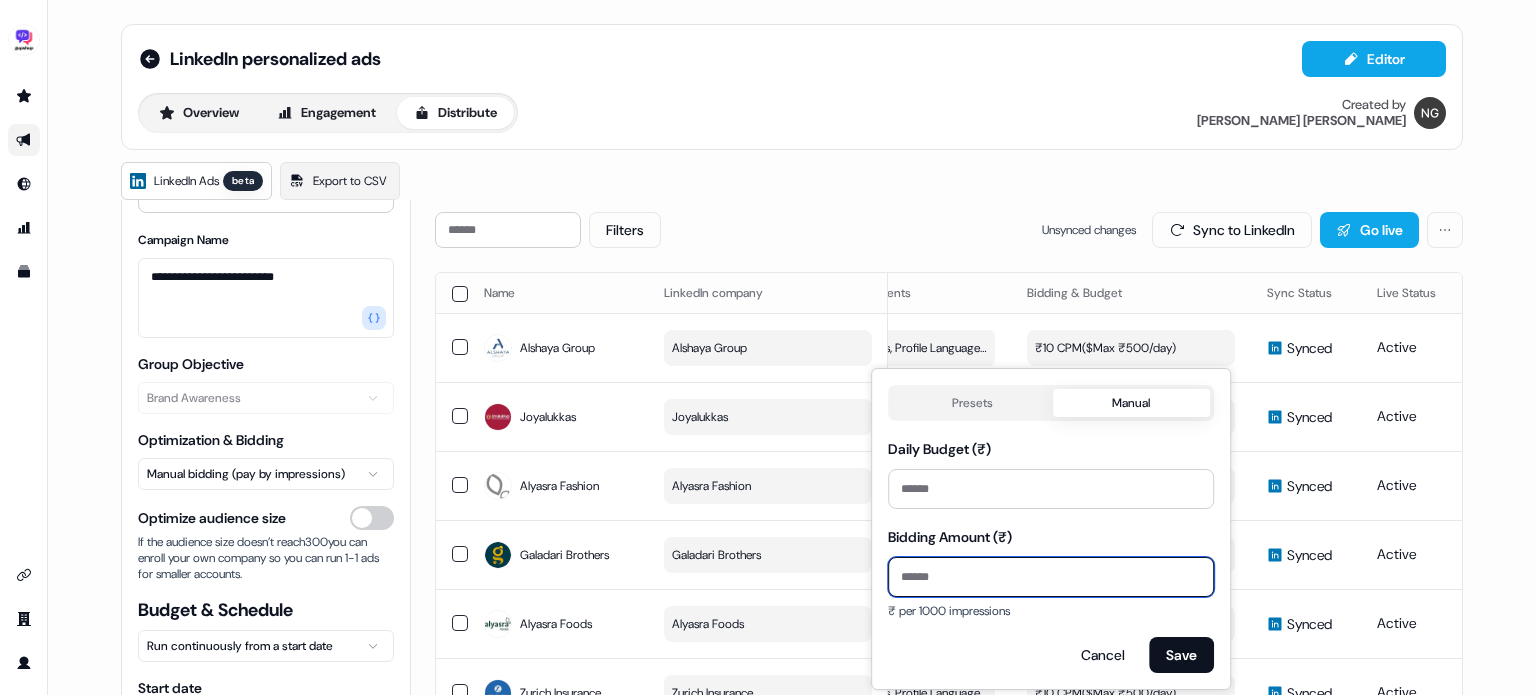 click on "**" at bounding box center [1051, 577] 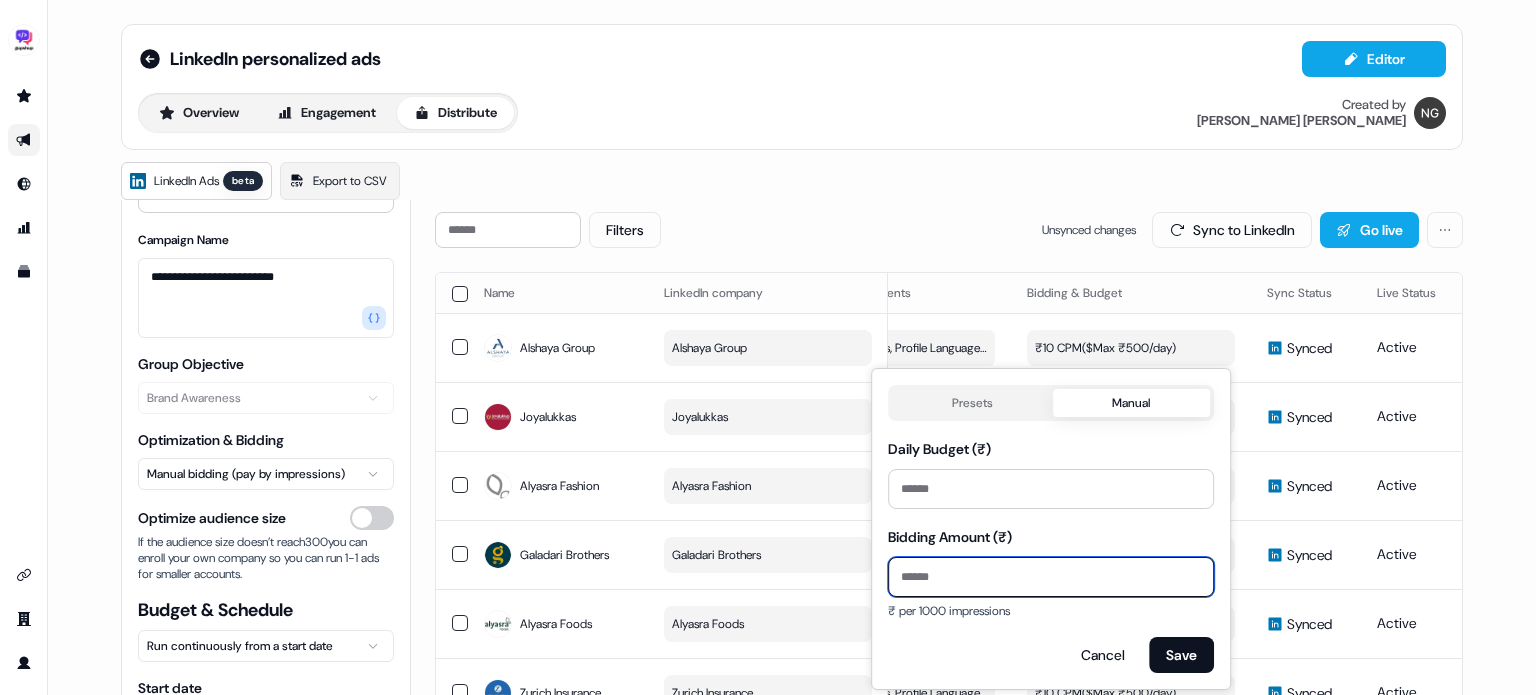 type on "***" 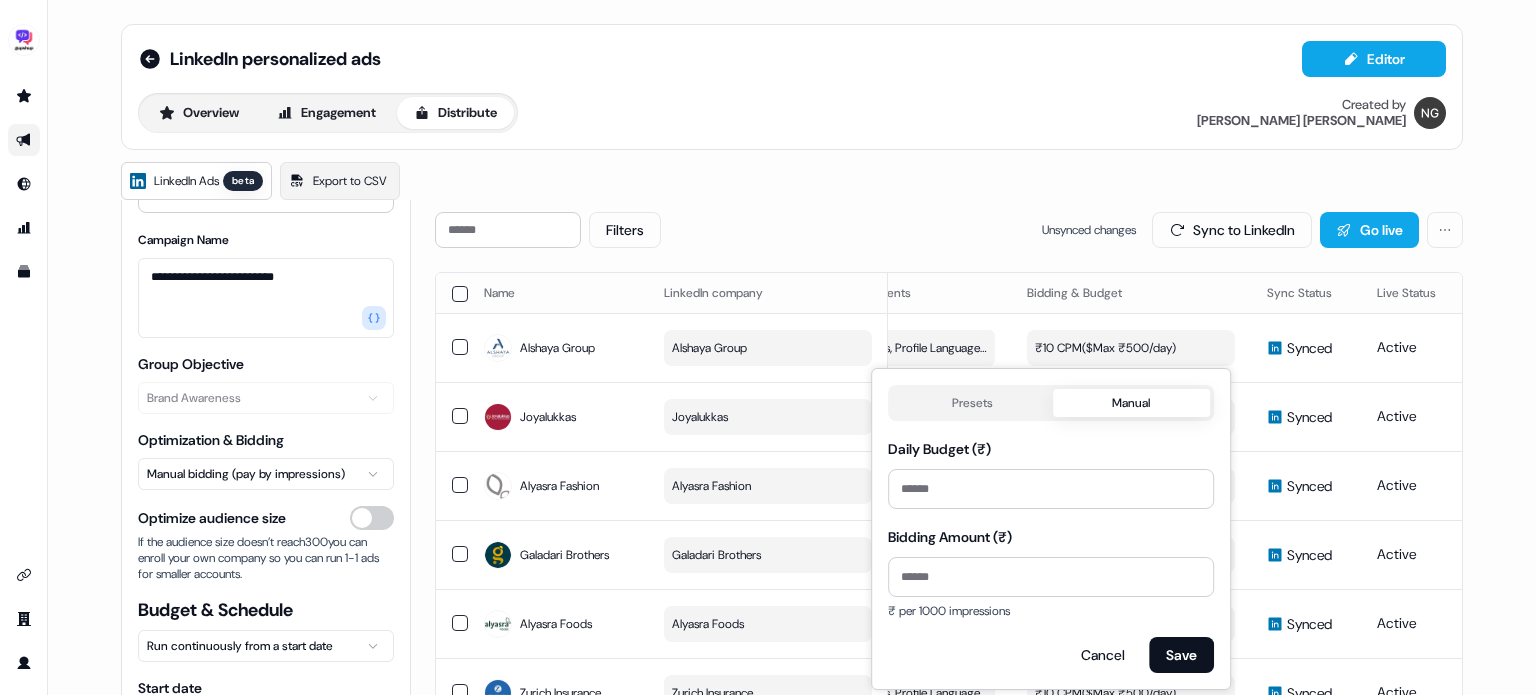 click on "Bidding Amount (₹) ***" at bounding box center (1051, 561) 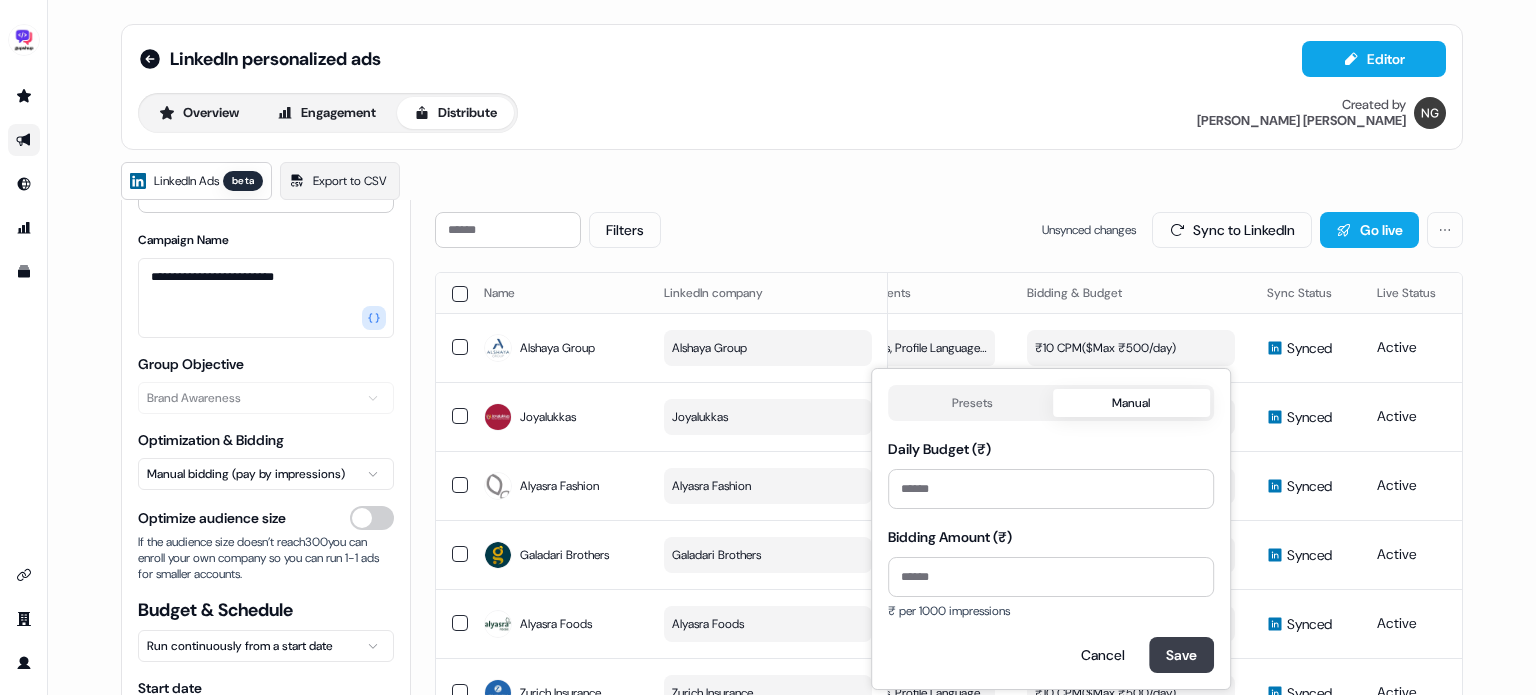 click on "Save" at bounding box center (1181, 655) 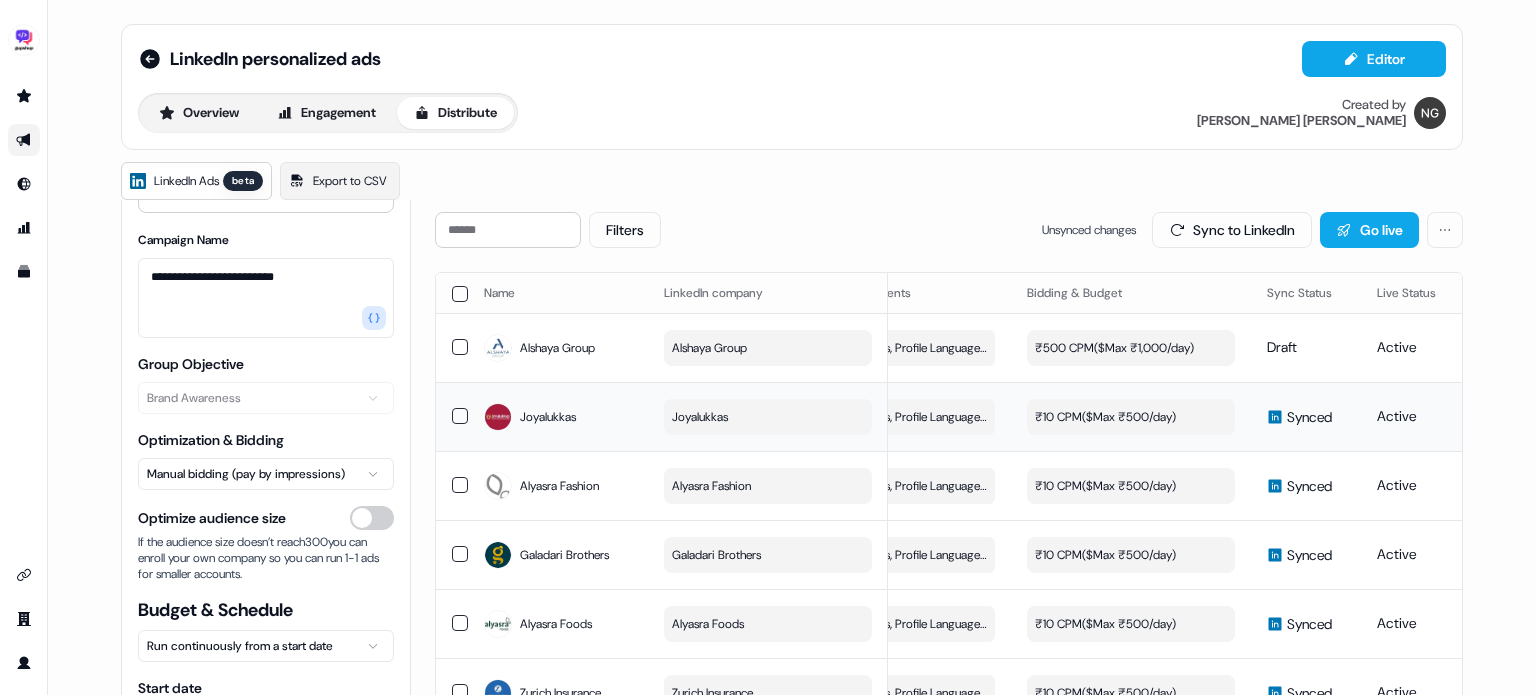 click on "₹10 CPM  ($ Max ₹500/day )" at bounding box center [1105, 417] 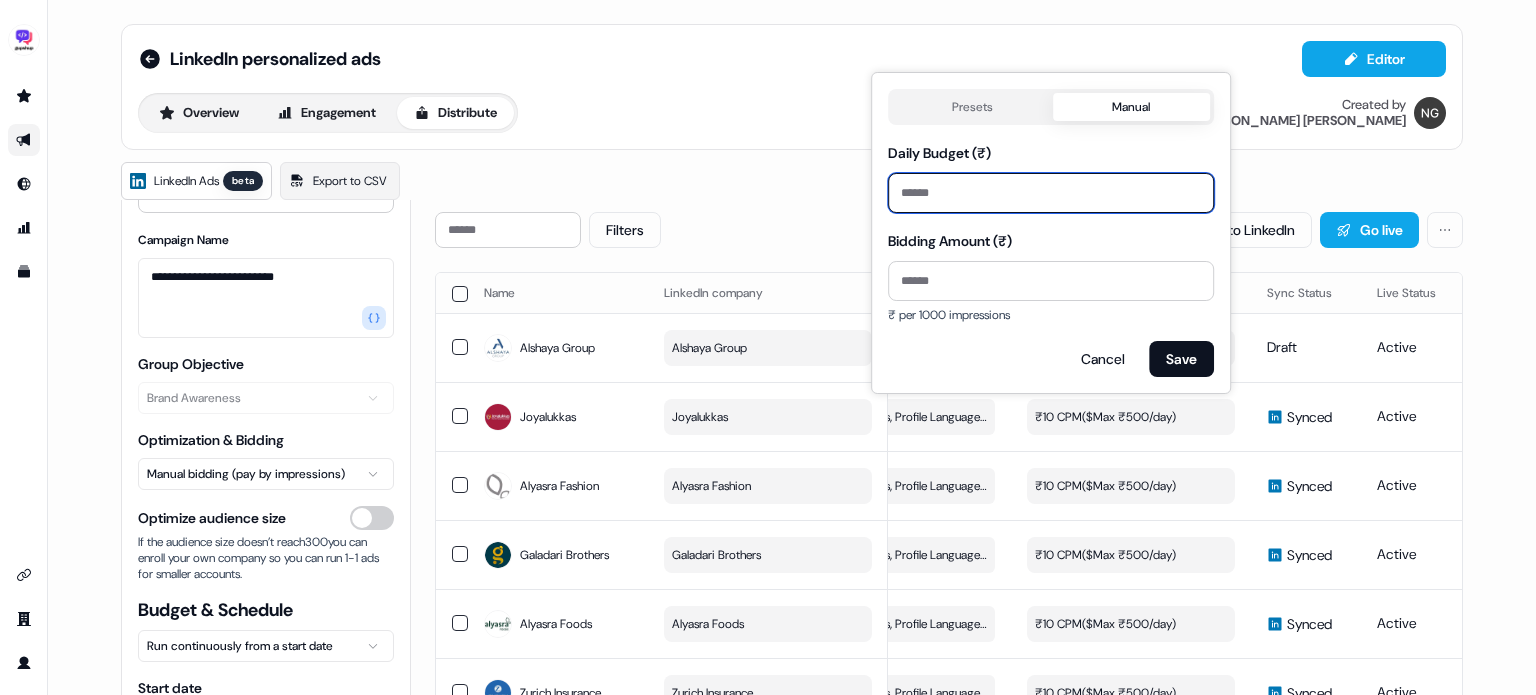 click on "***" at bounding box center [1051, 193] 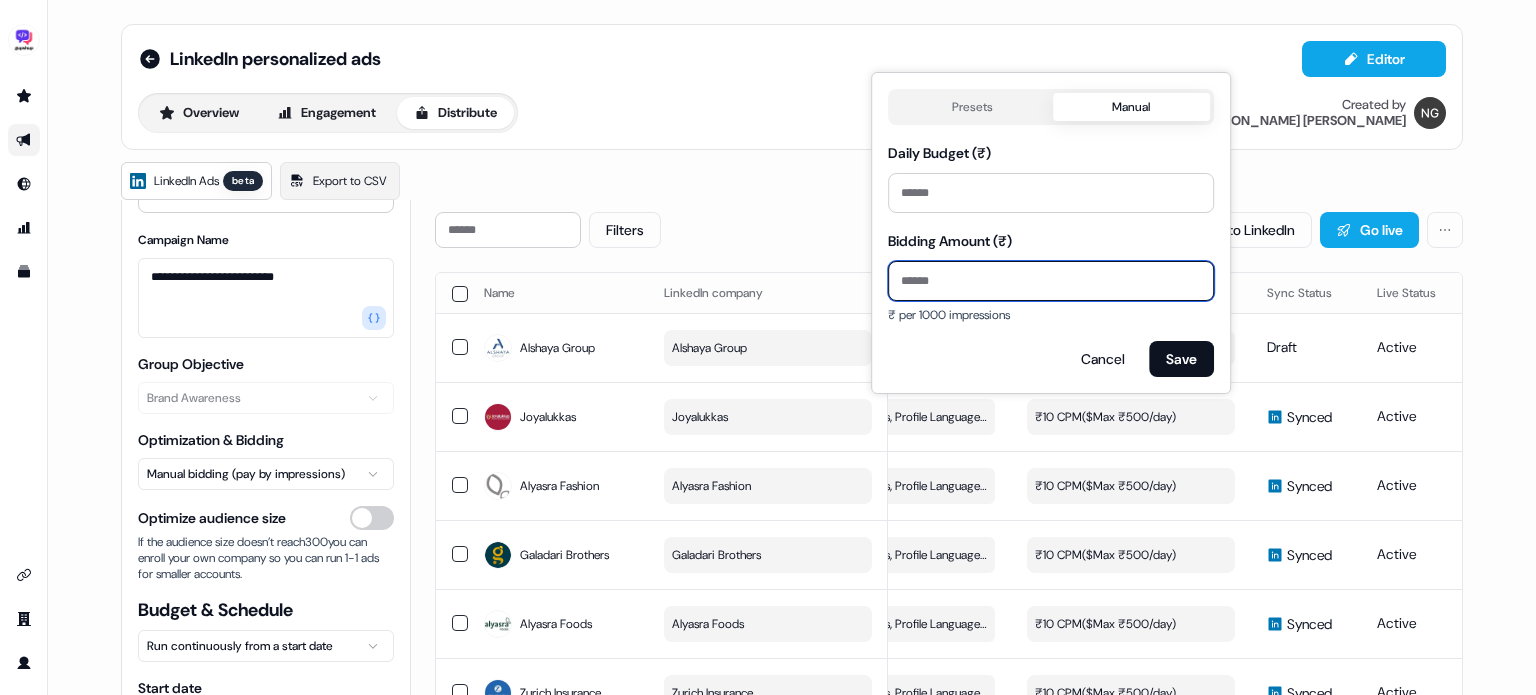 click on "**" at bounding box center (1051, 281) 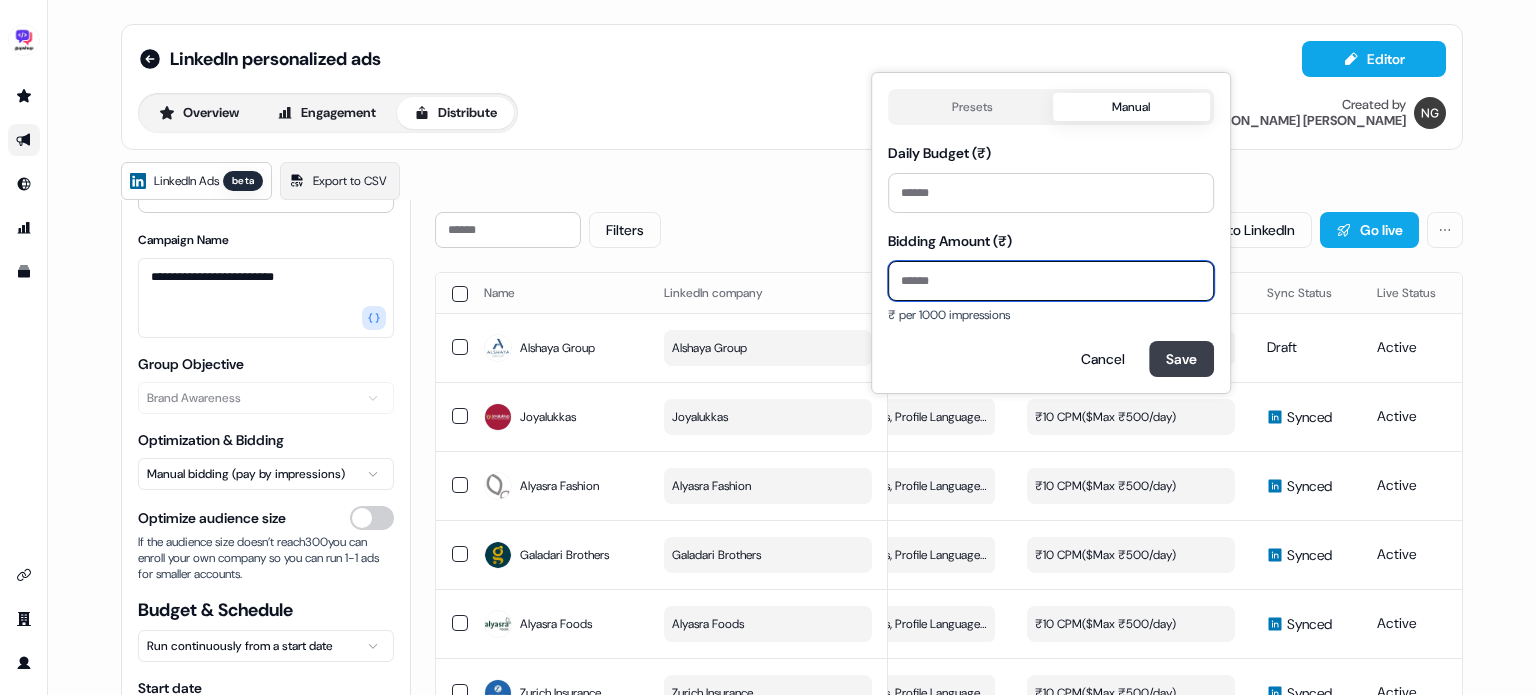type on "***" 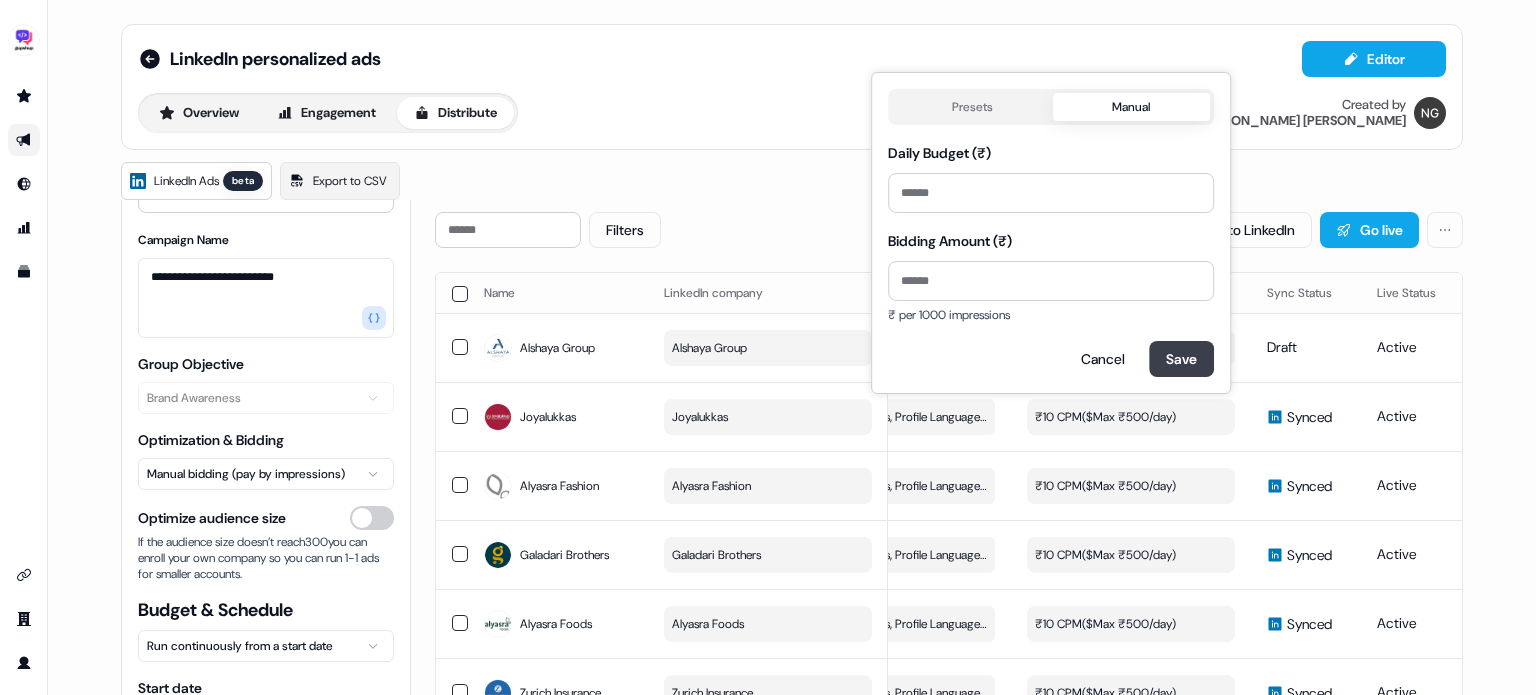 click on "Save" at bounding box center (1181, 359) 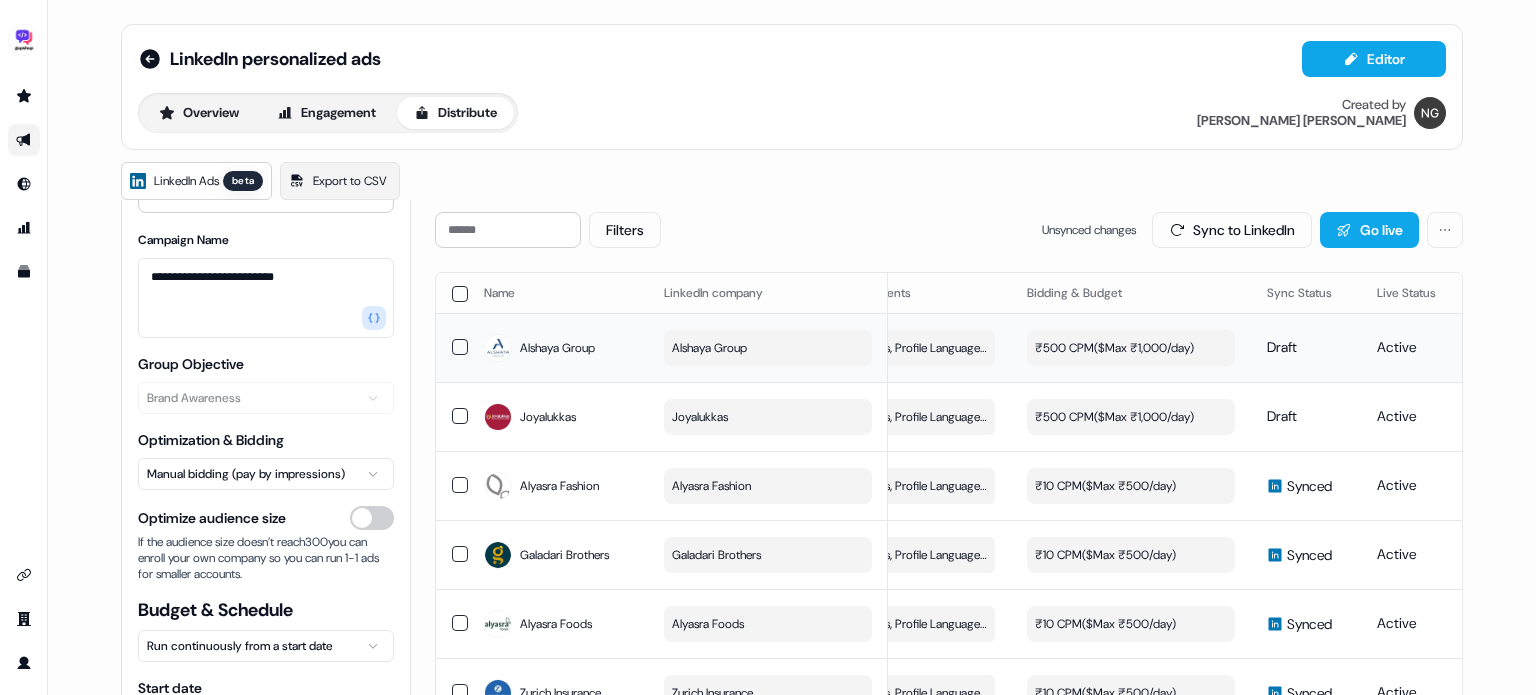 click at bounding box center (460, 347) 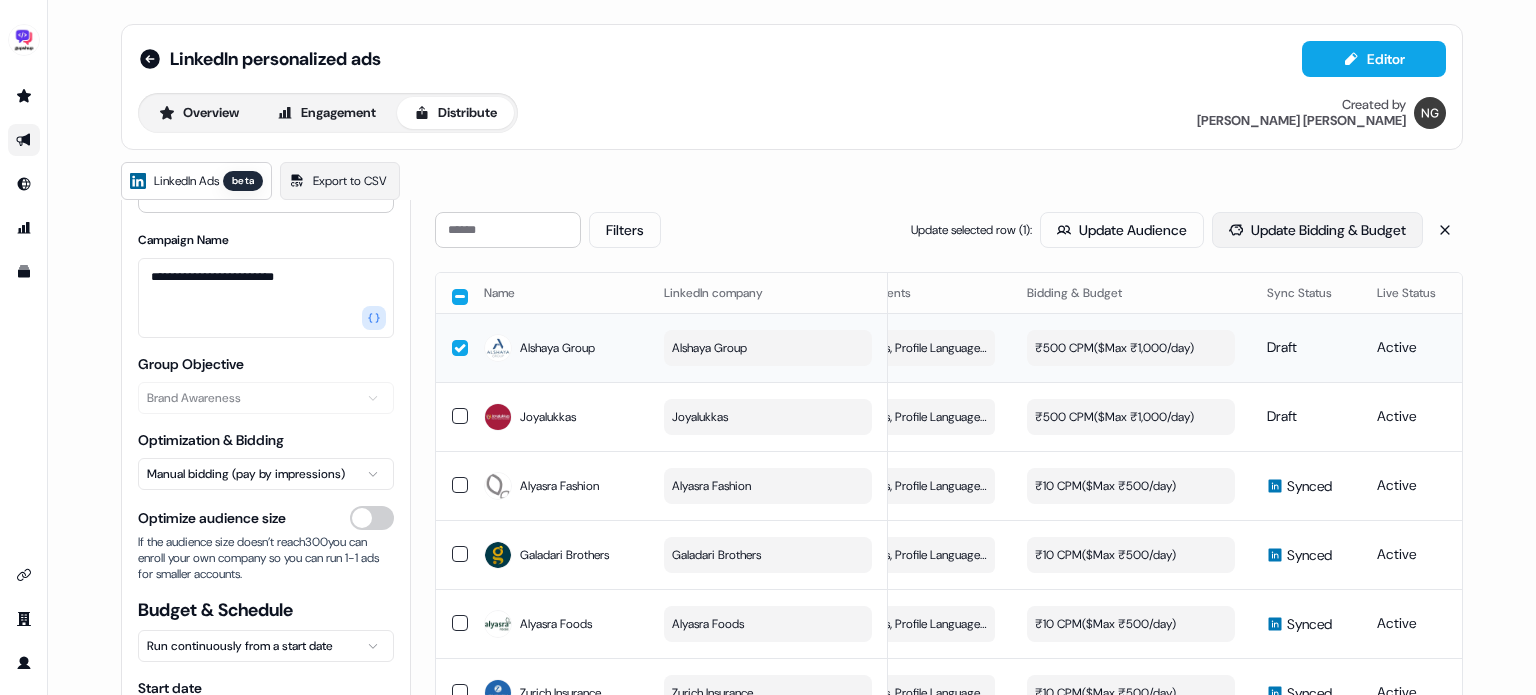 click on "Update   Bidding & Budget" at bounding box center (1317, 230) 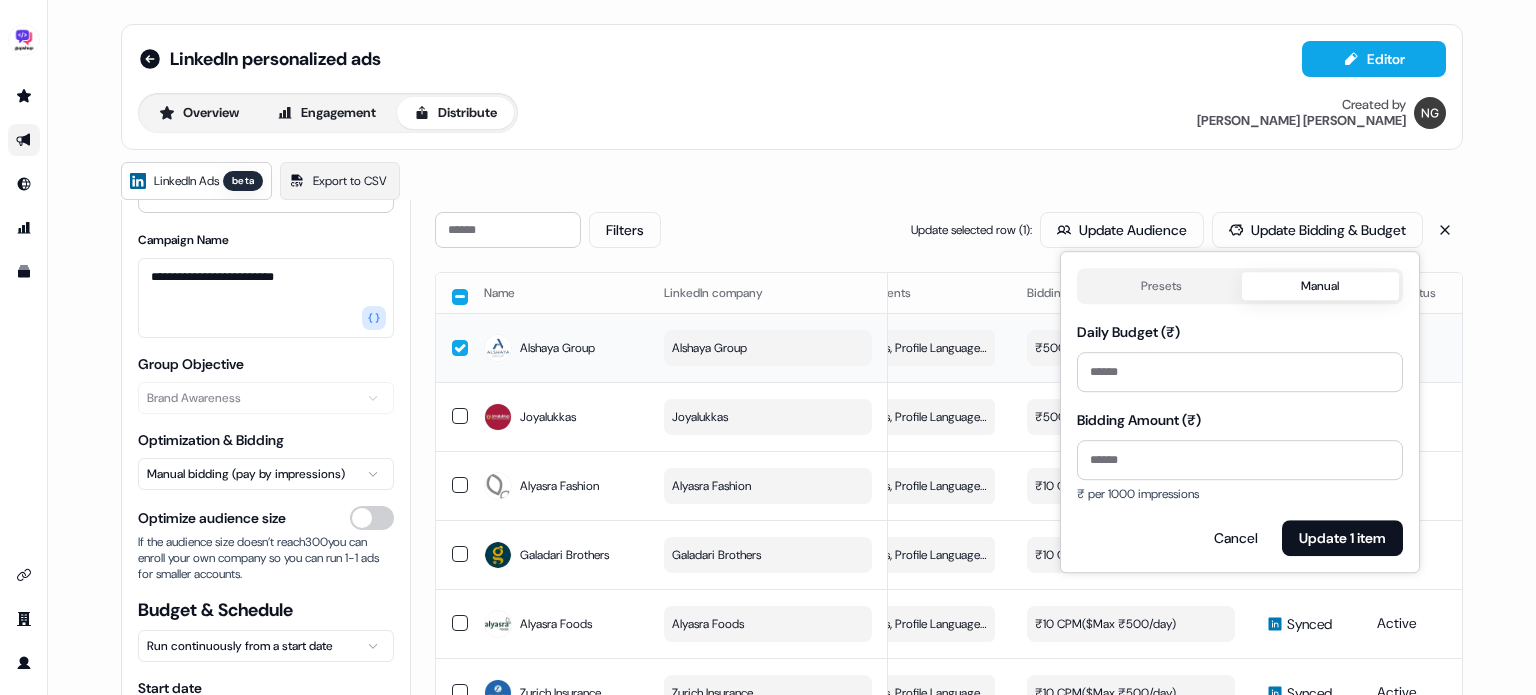 click at bounding box center (460, 297) 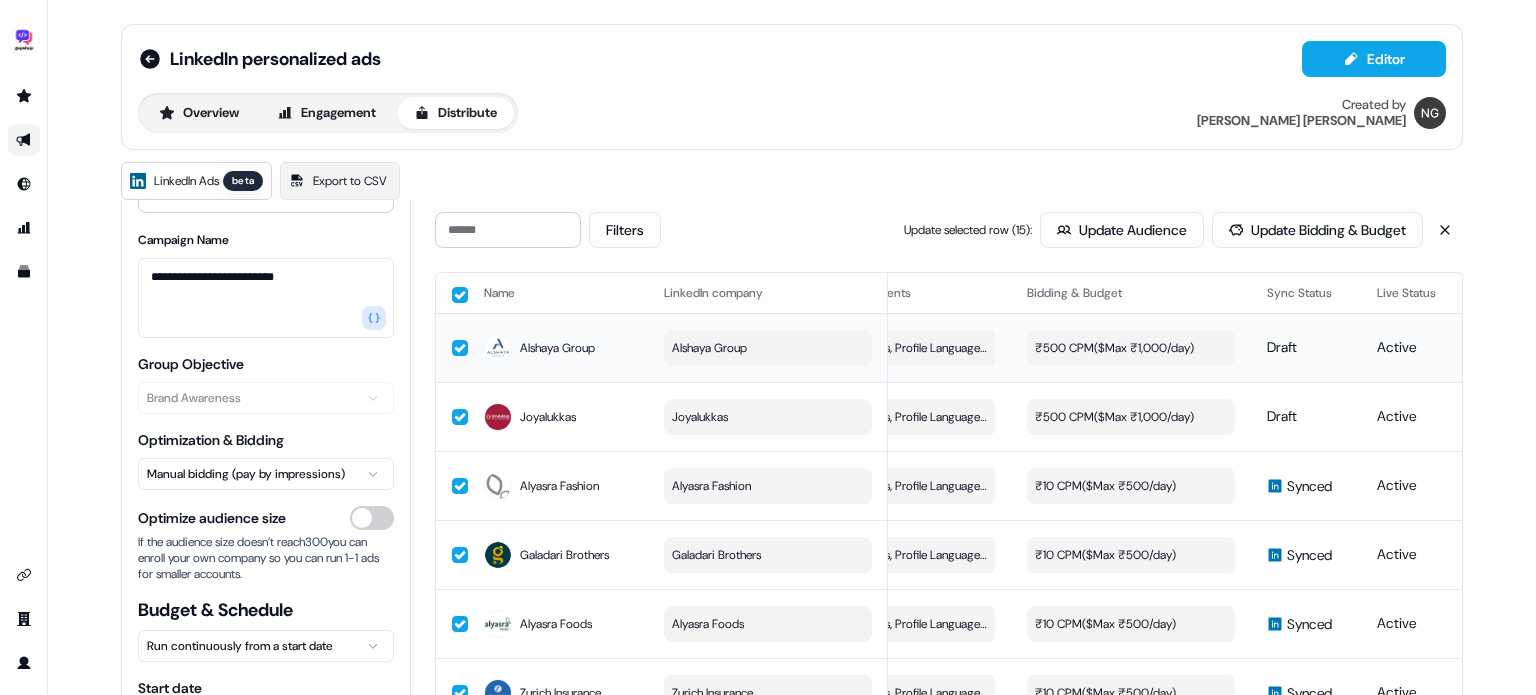 click at bounding box center [460, 295] 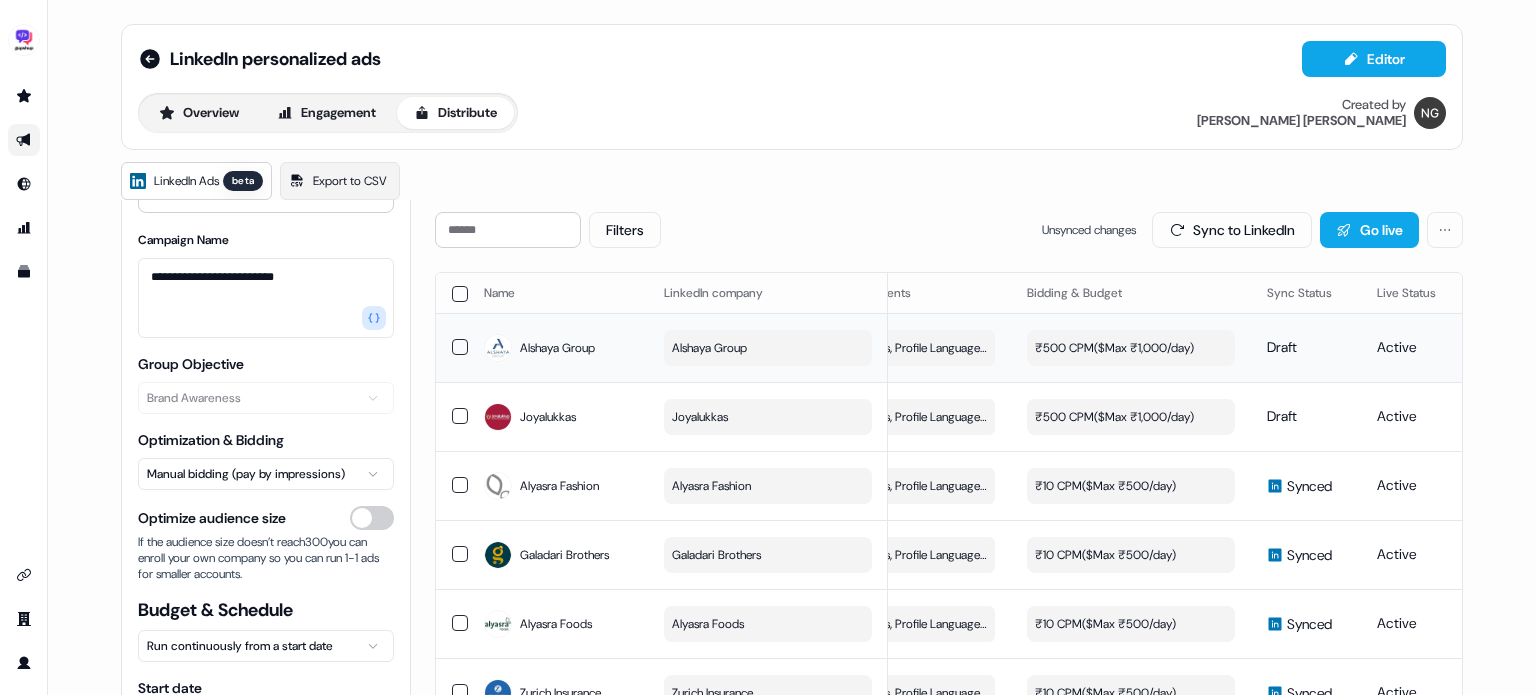 click at bounding box center (460, 294) 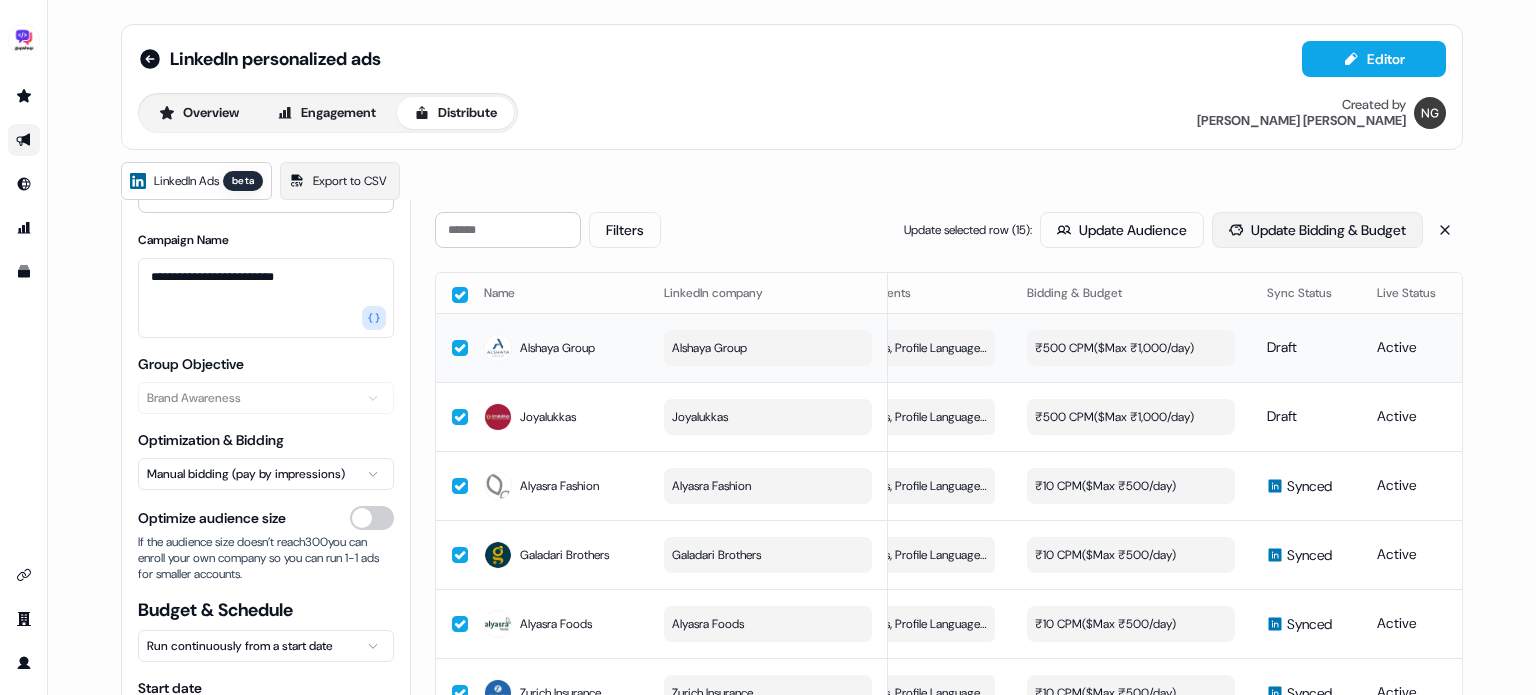 click on "Update   Bidding & Budget" at bounding box center (1317, 230) 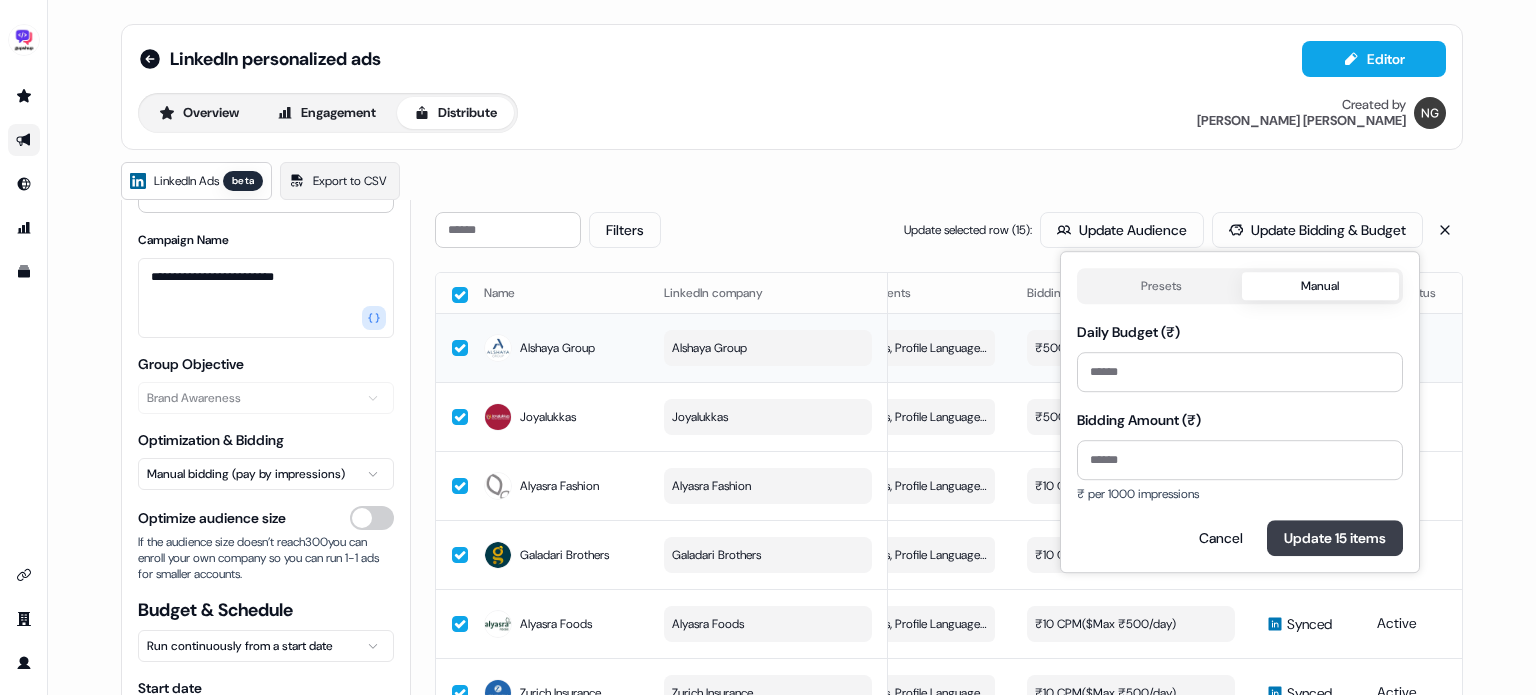 click on "Update 15 items" at bounding box center (1335, 538) 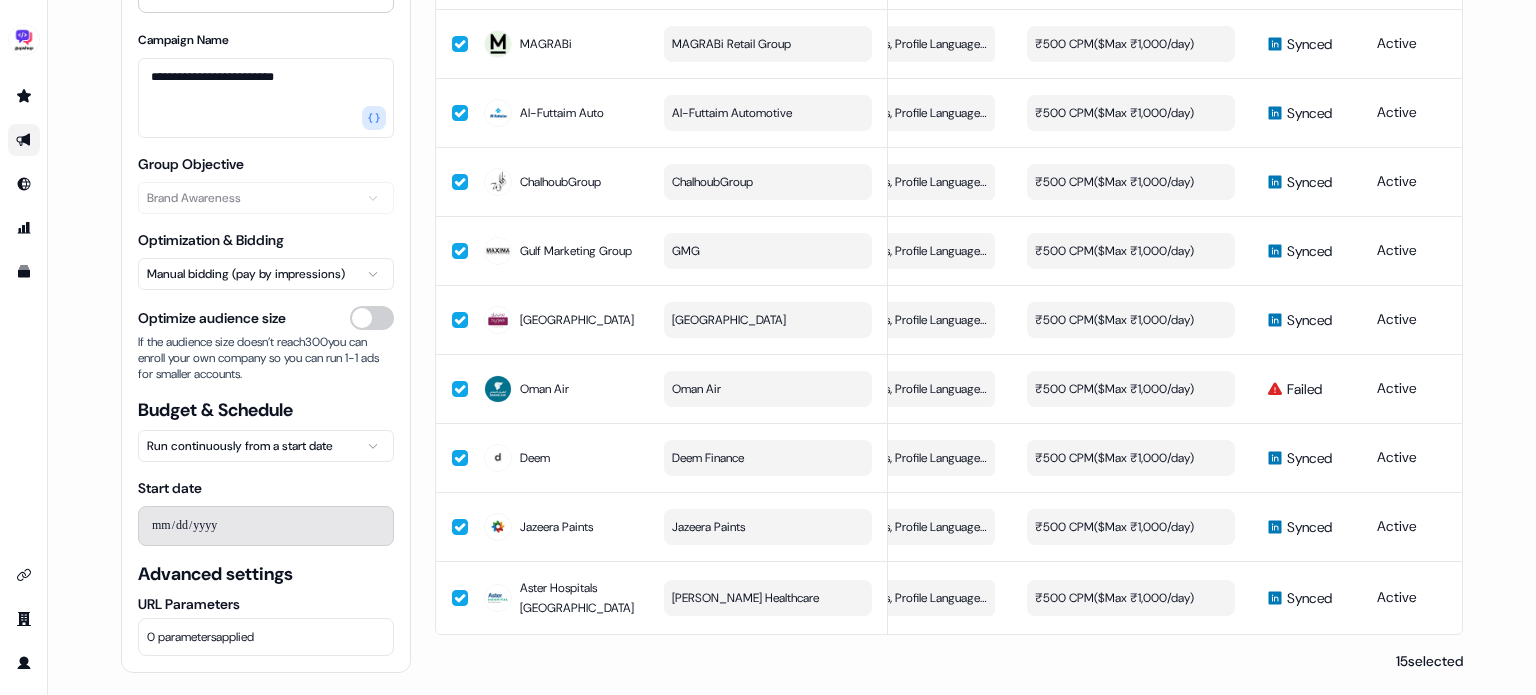 scroll, scrollTop: 0, scrollLeft: 0, axis: both 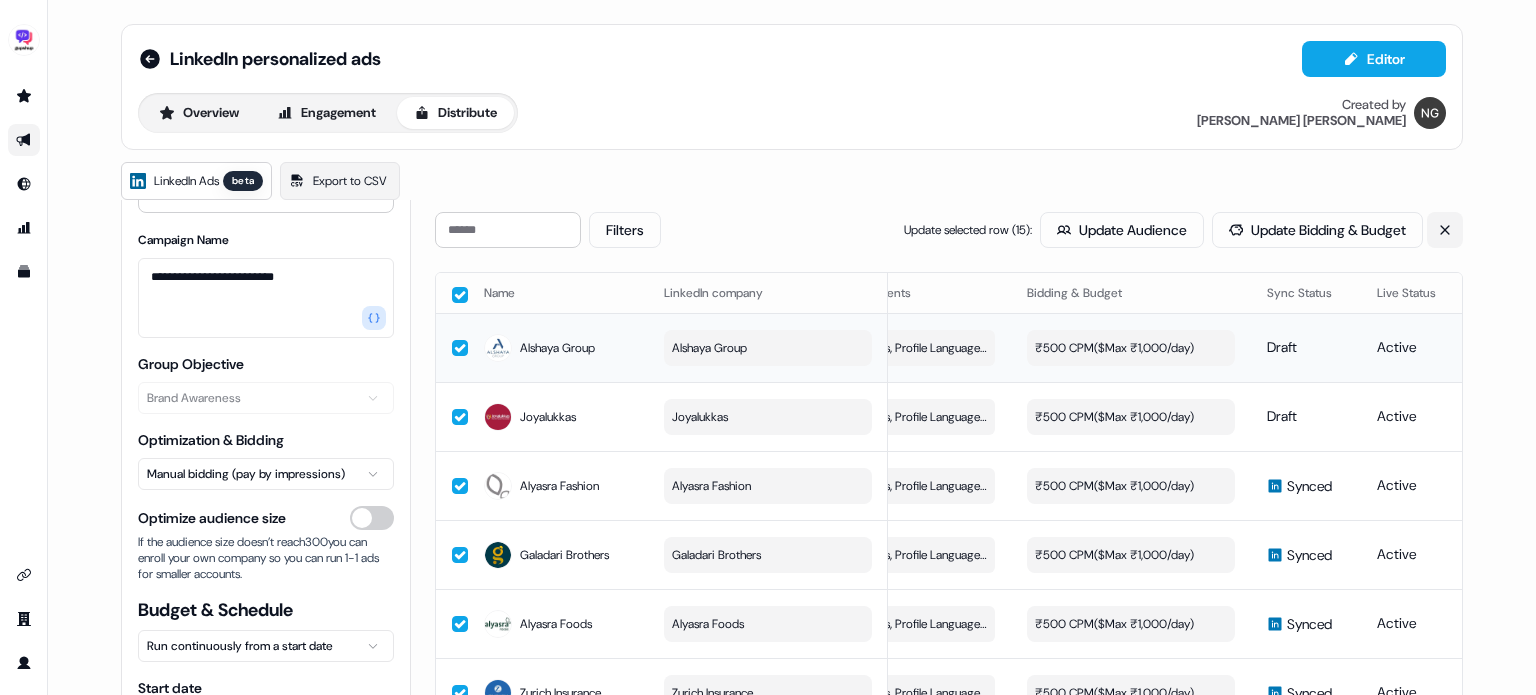 click 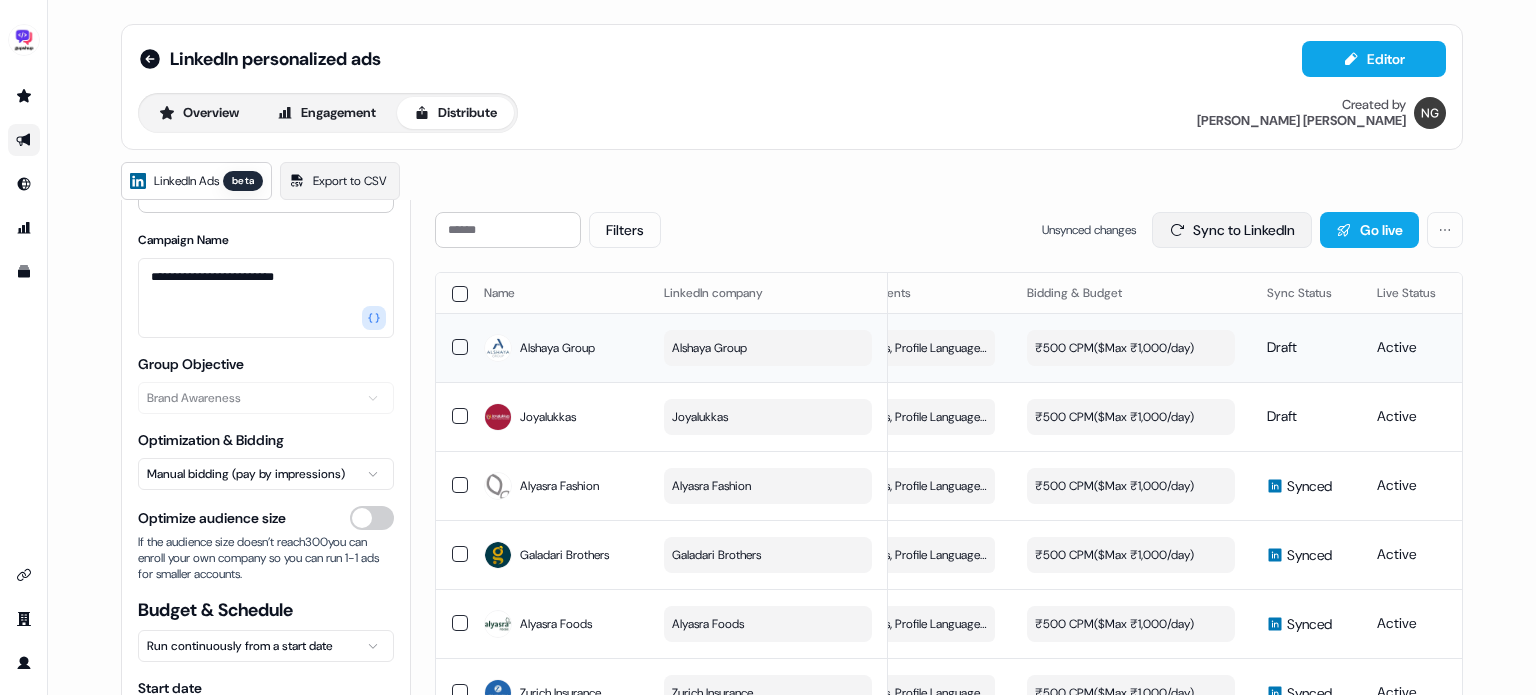 click on "Sync to LinkedIn" at bounding box center (1232, 230) 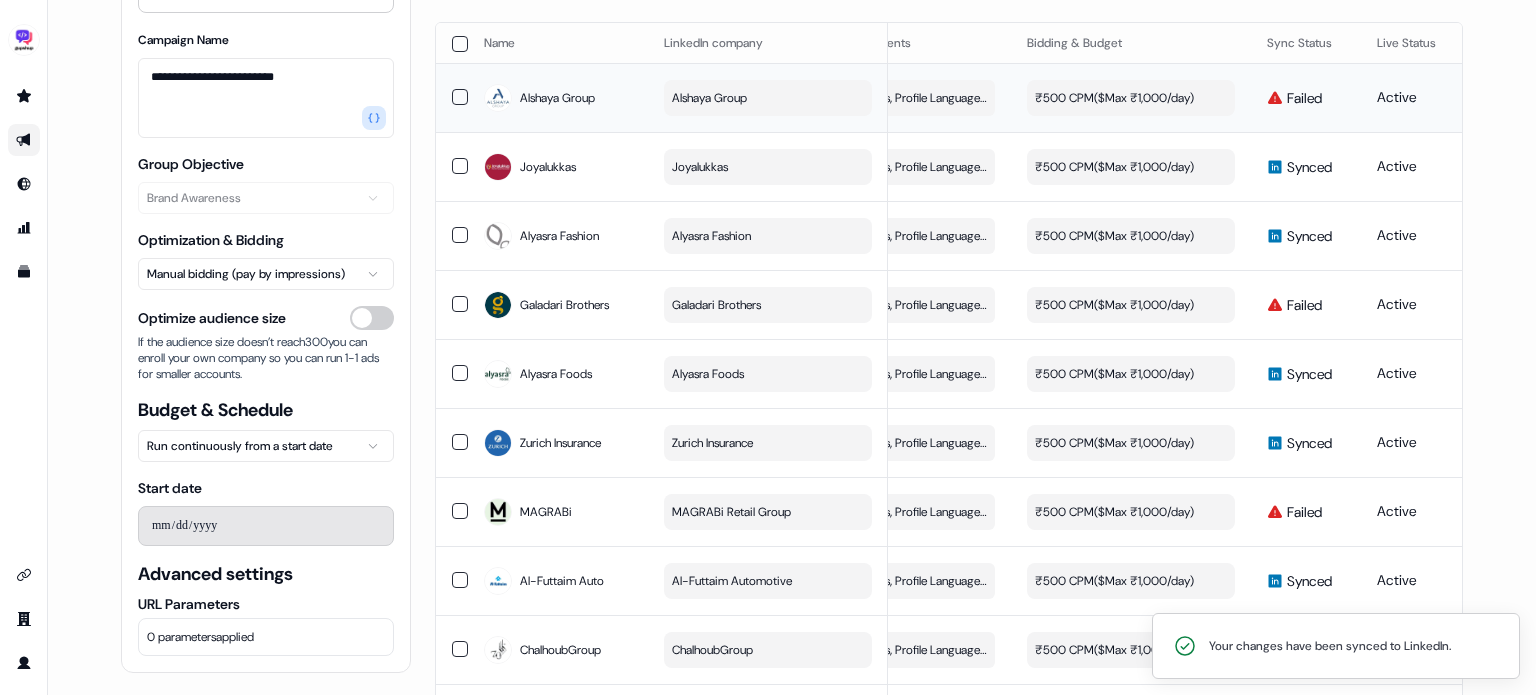 scroll, scrollTop: 0, scrollLeft: 0, axis: both 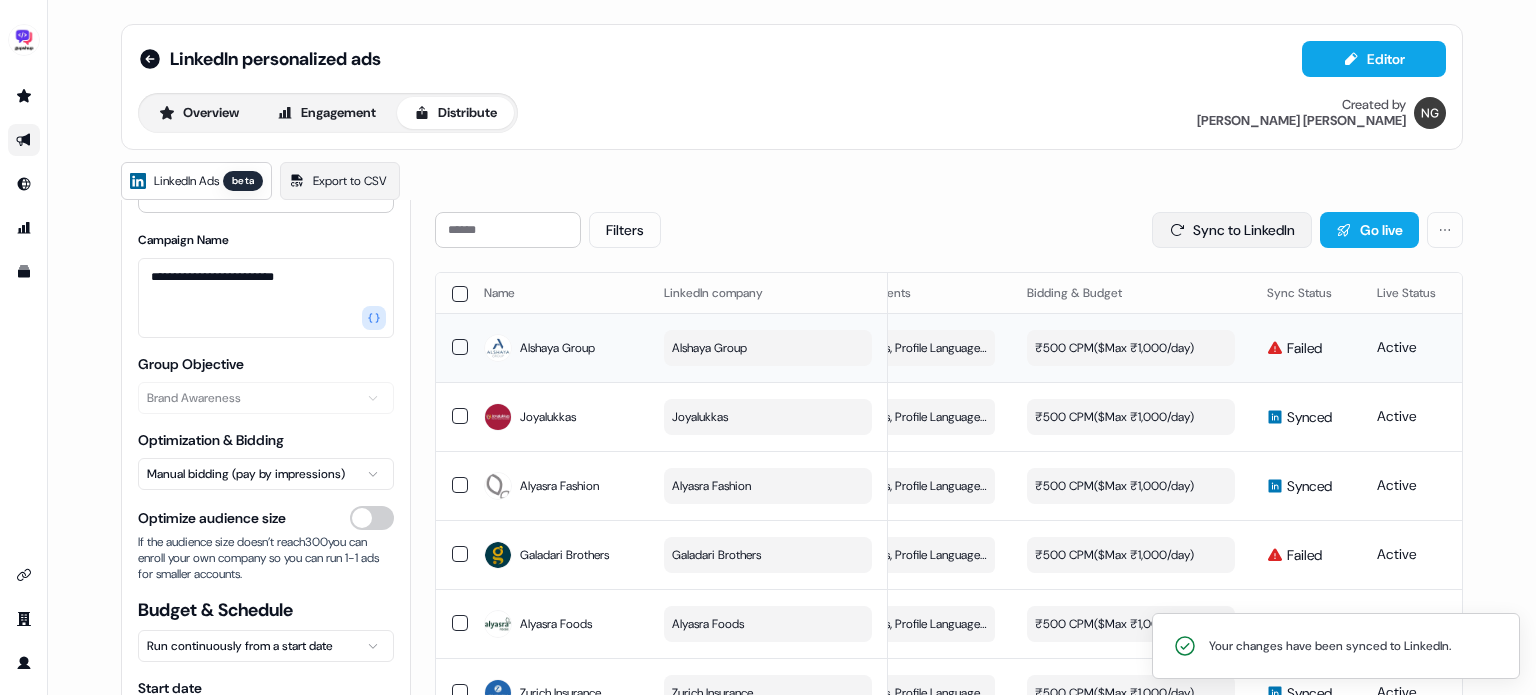 click on "Sync to LinkedIn" at bounding box center (1232, 230) 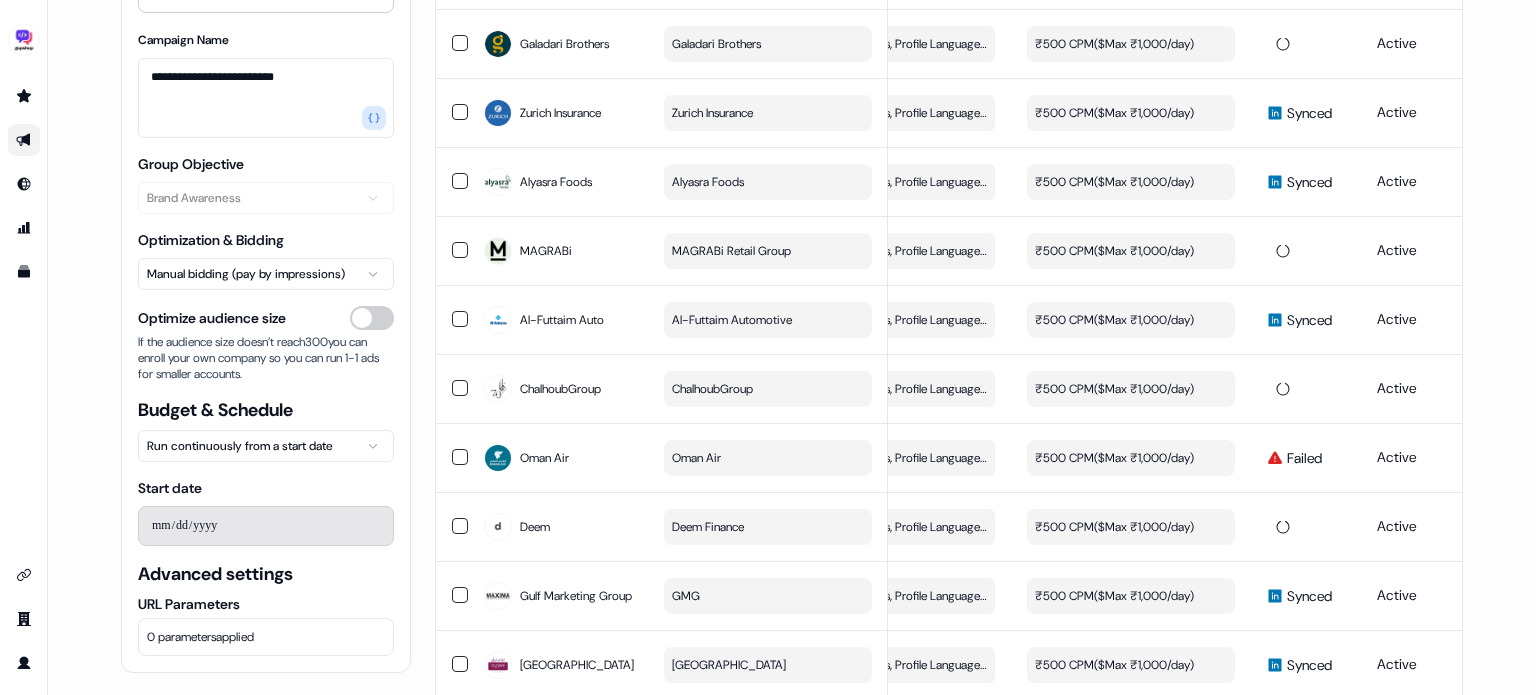 scroll, scrollTop: 510, scrollLeft: 0, axis: vertical 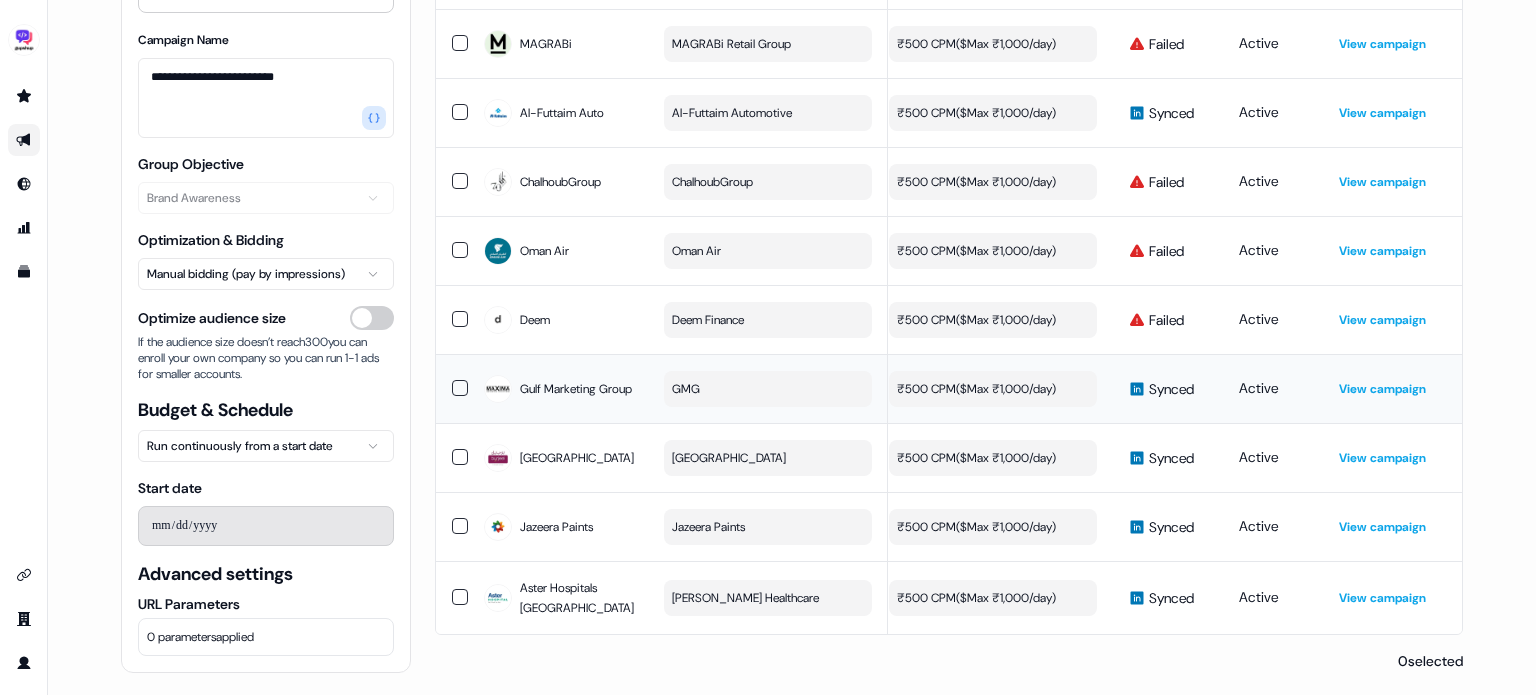 click at bounding box center [460, 388] 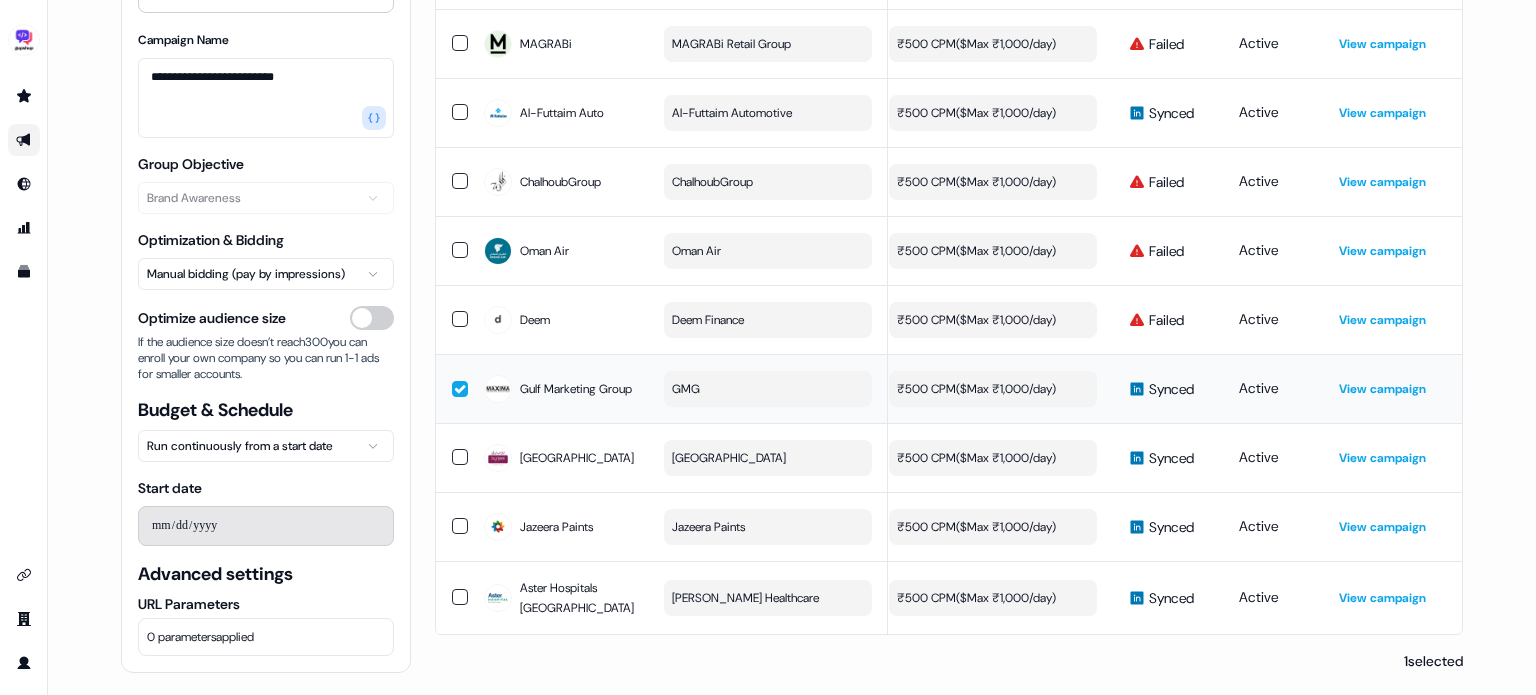 click at bounding box center (460, 389) 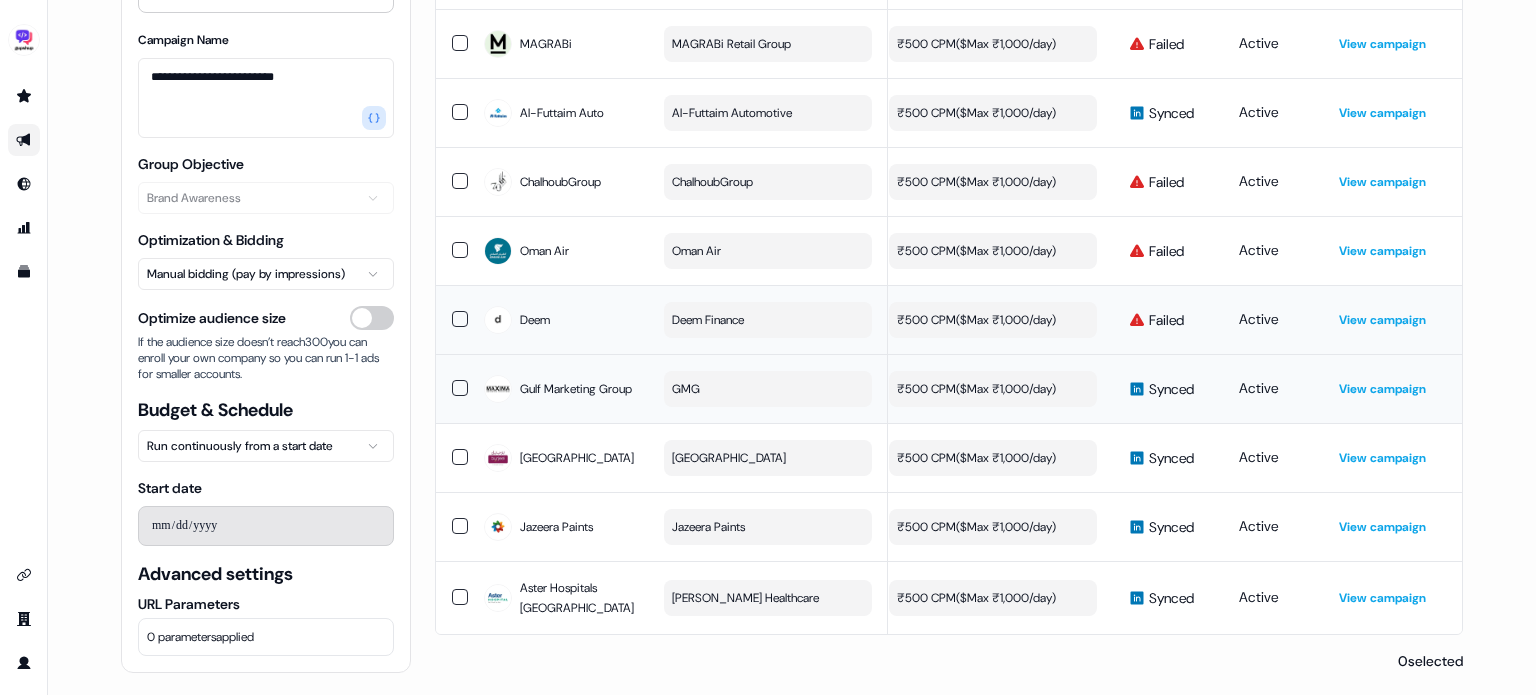 click at bounding box center (460, 319) 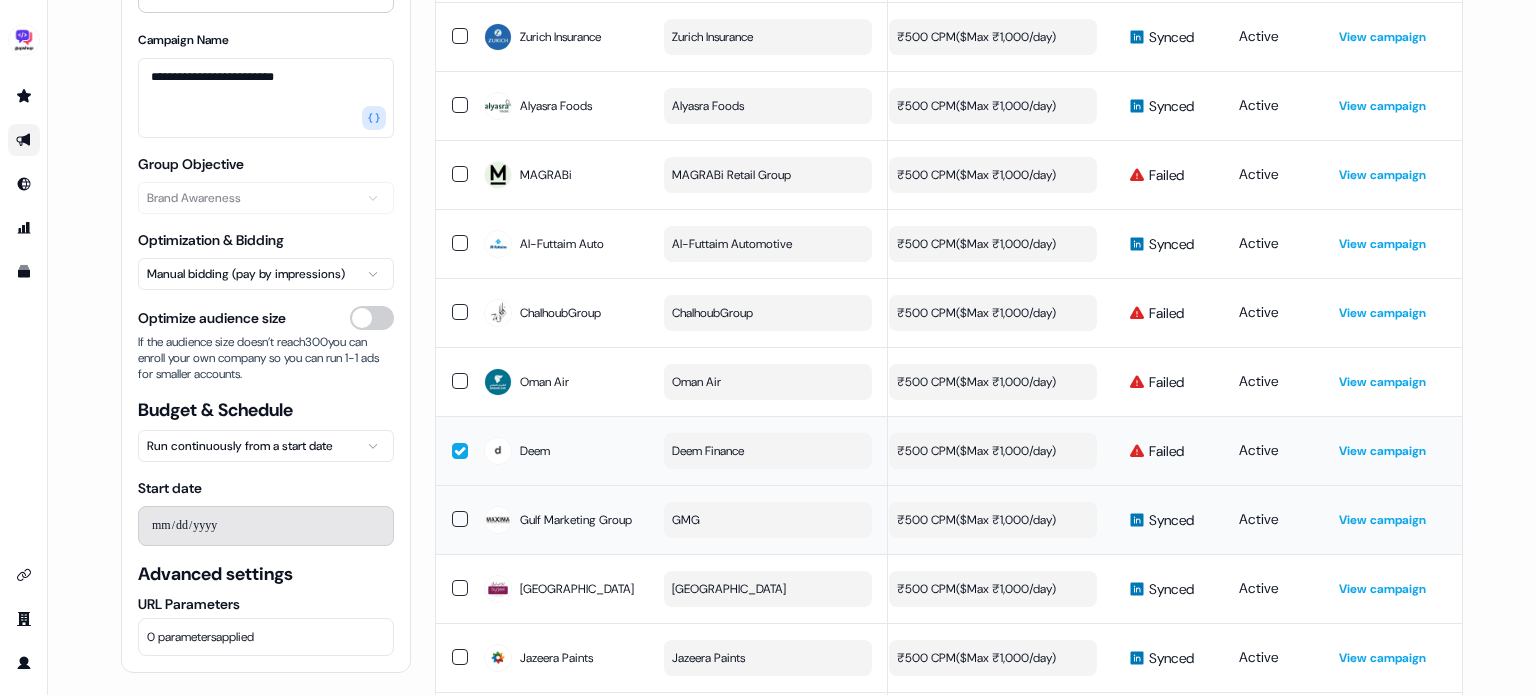 scroll, scrollTop: 588, scrollLeft: 0, axis: vertical 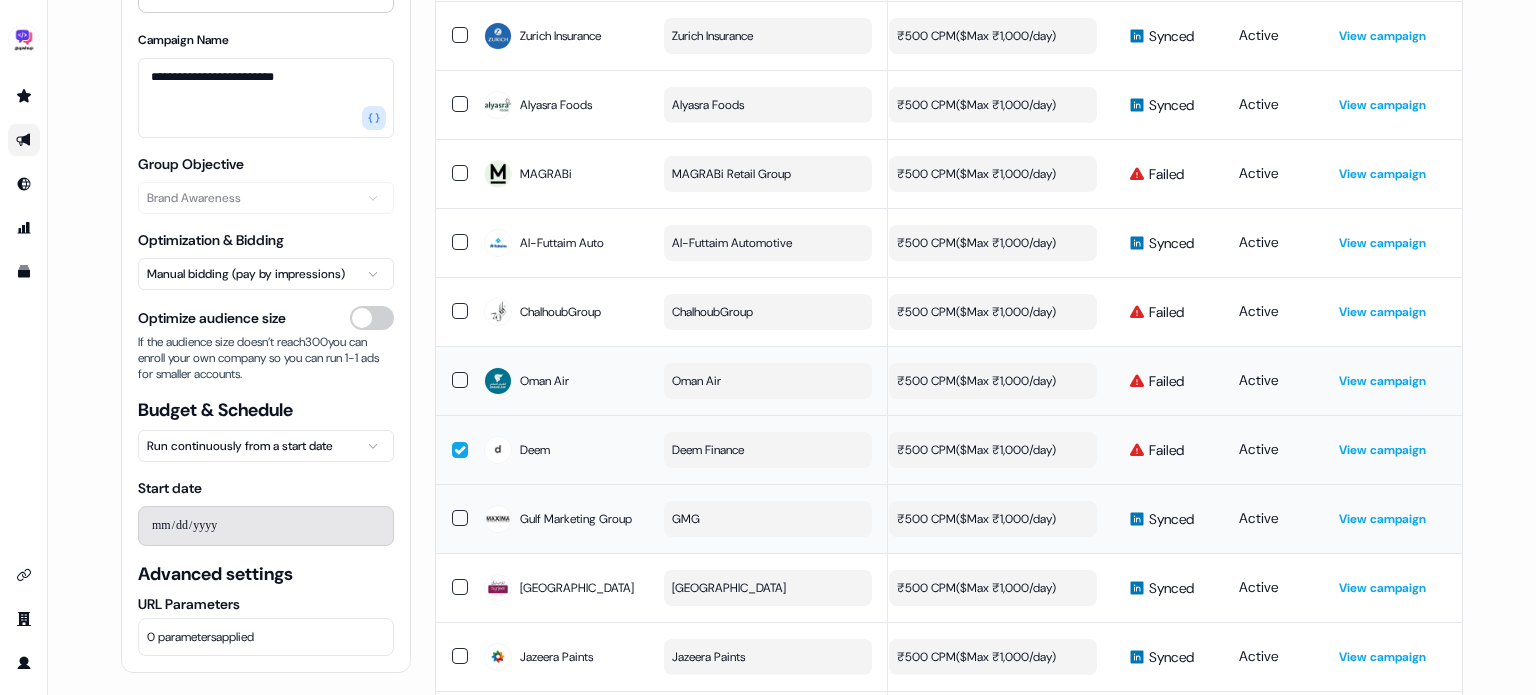 click at bounding box center [452, 380] 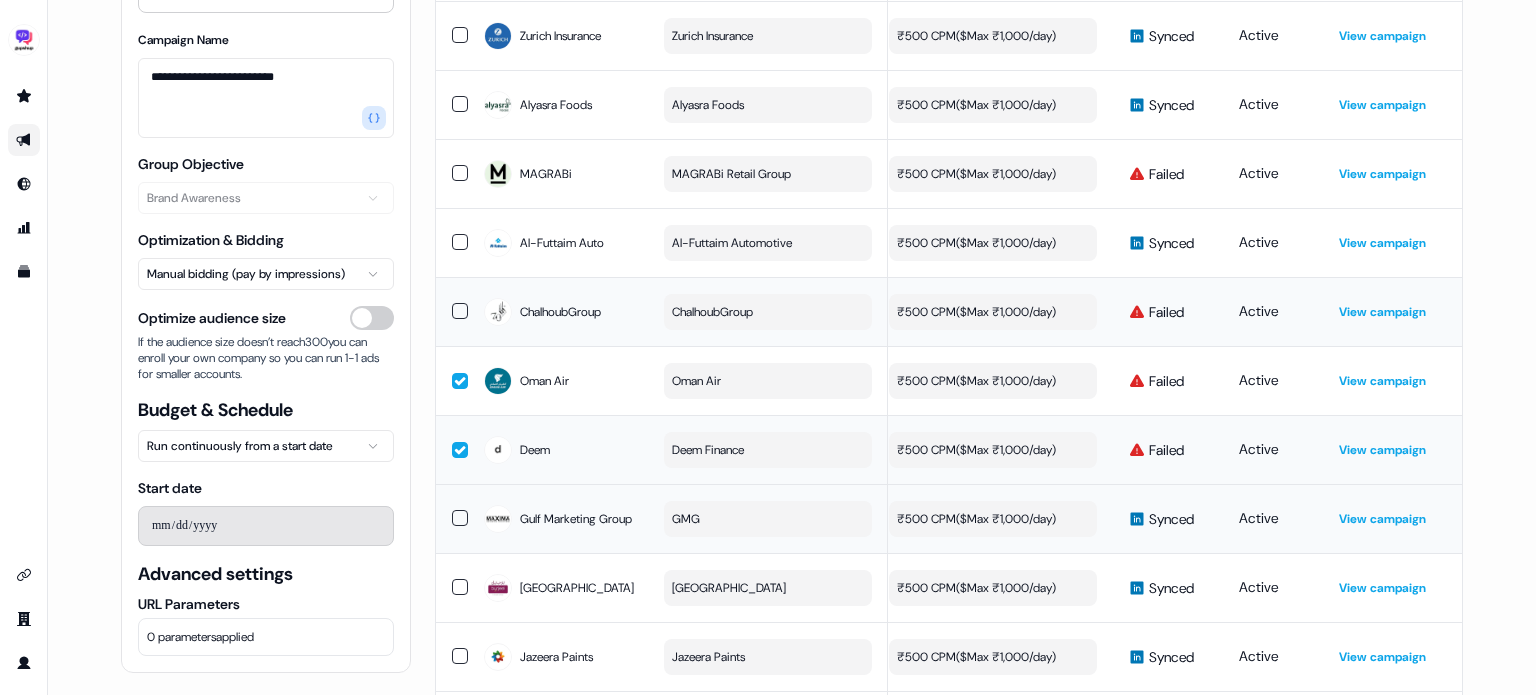 click at bounding box center [460, 311] 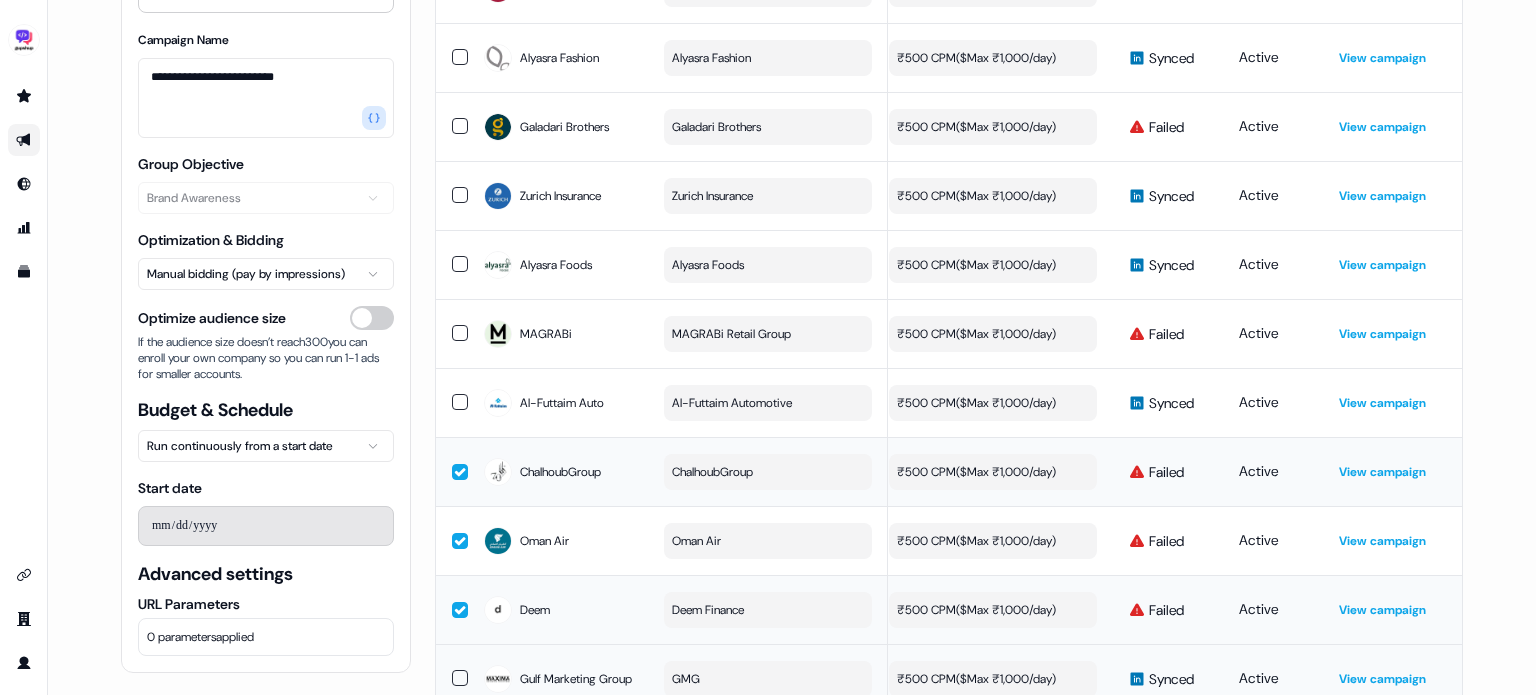 scroll, scrollTop: 402, scrollLeft: 0, axis: vertical 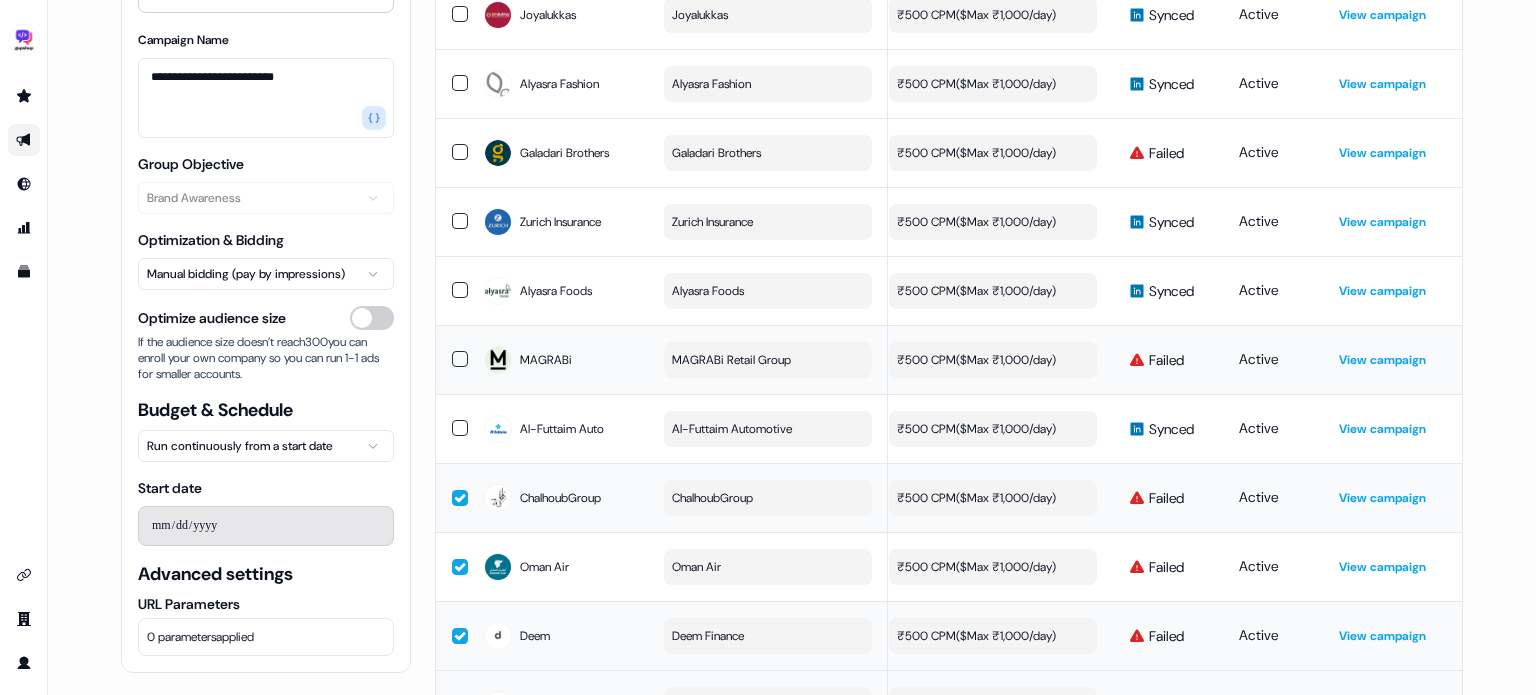 click at bounding box center (460, 359) 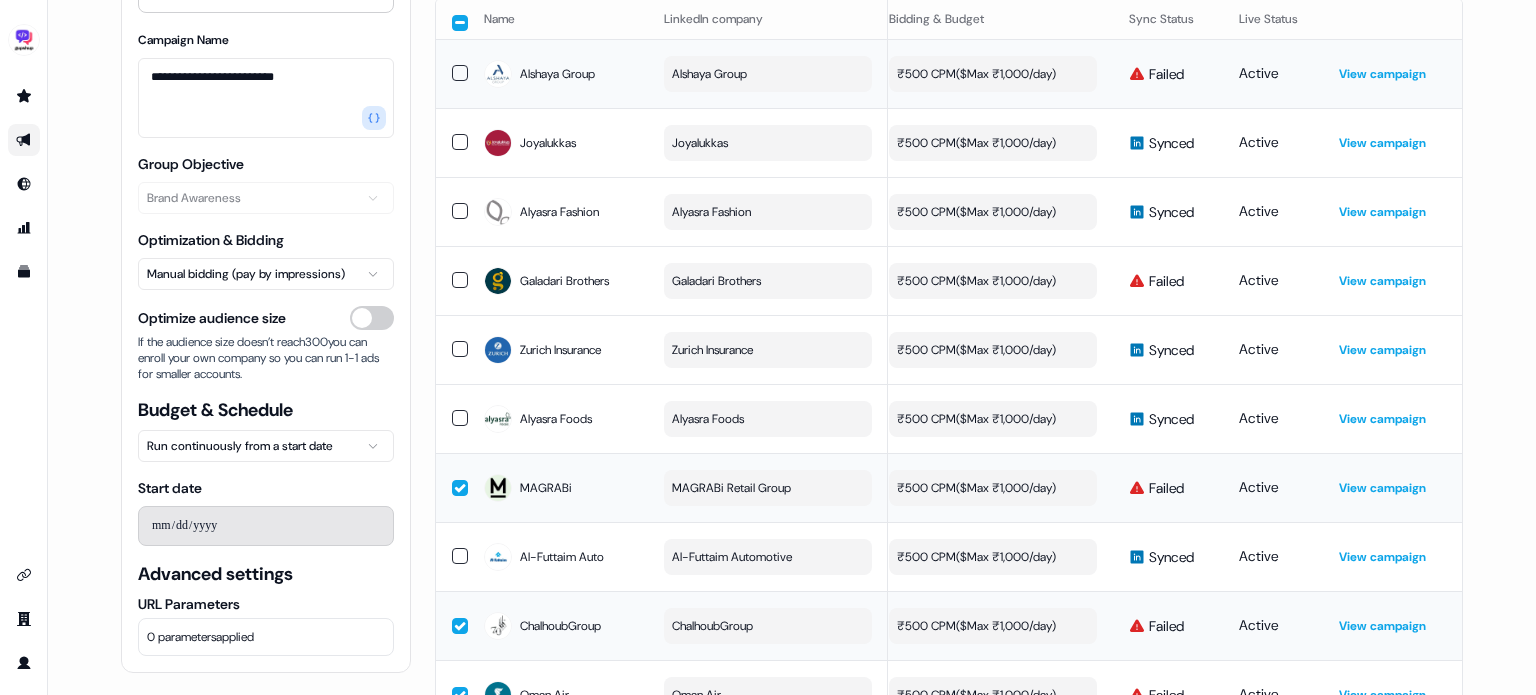 scroll, scrollTop: 272, scrollLeft: 0, axis: vertical 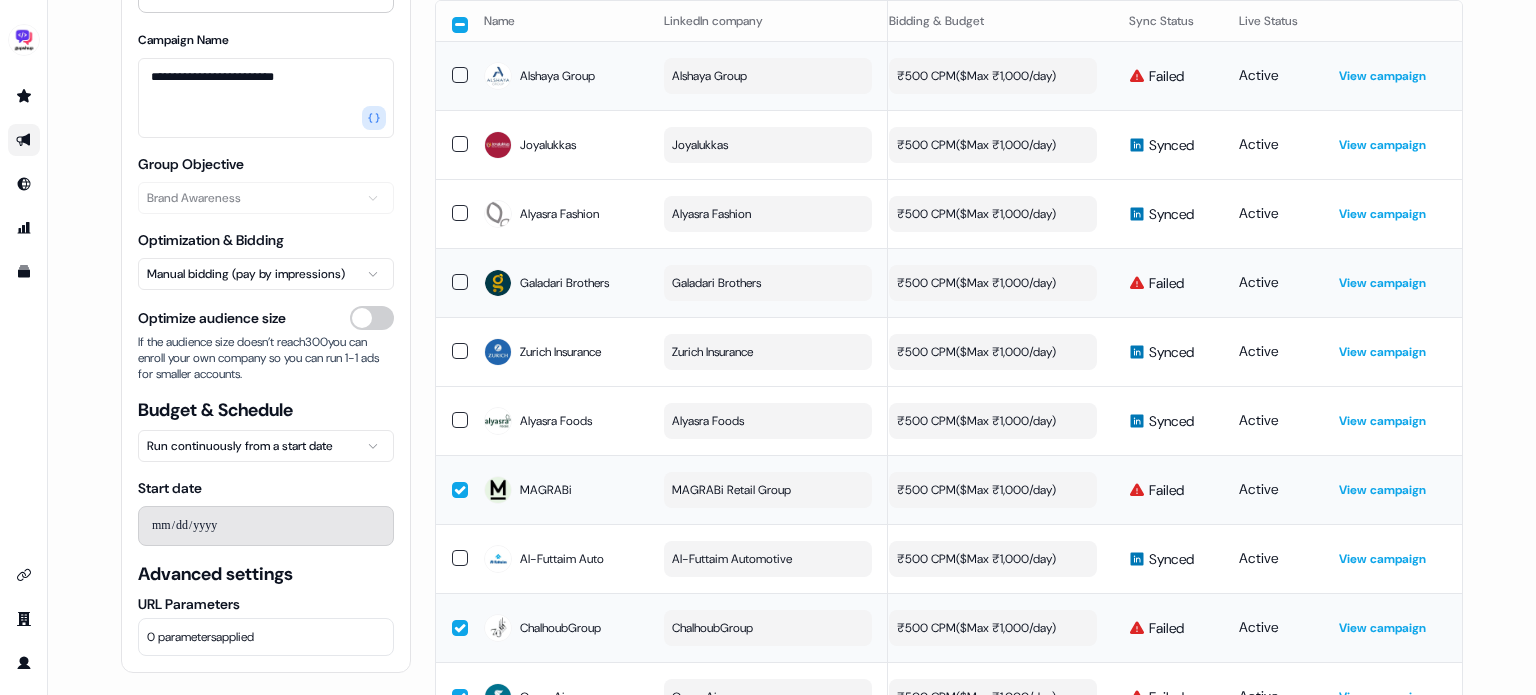 click at bounding box center (460, 282) 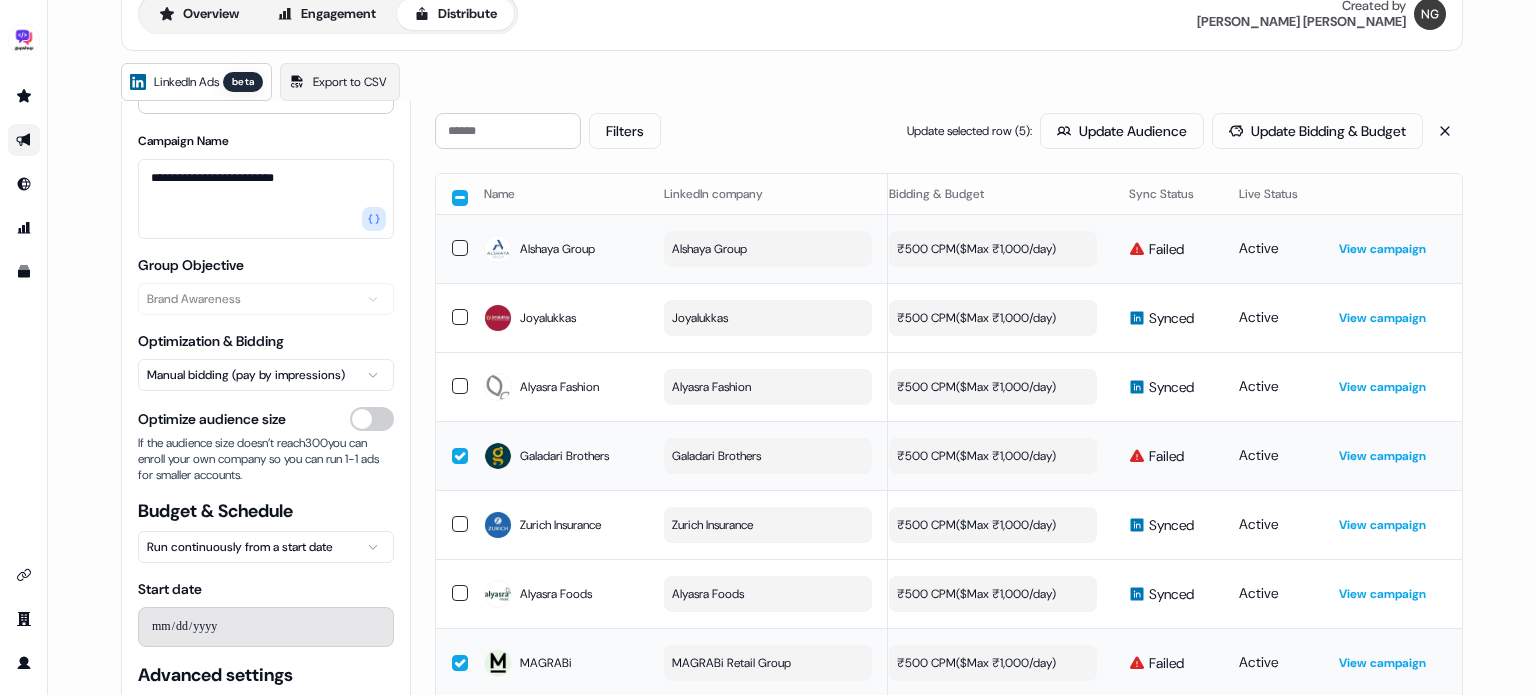 scroll, scrollTop: 96, scrollLeft: 0, axis: vertical 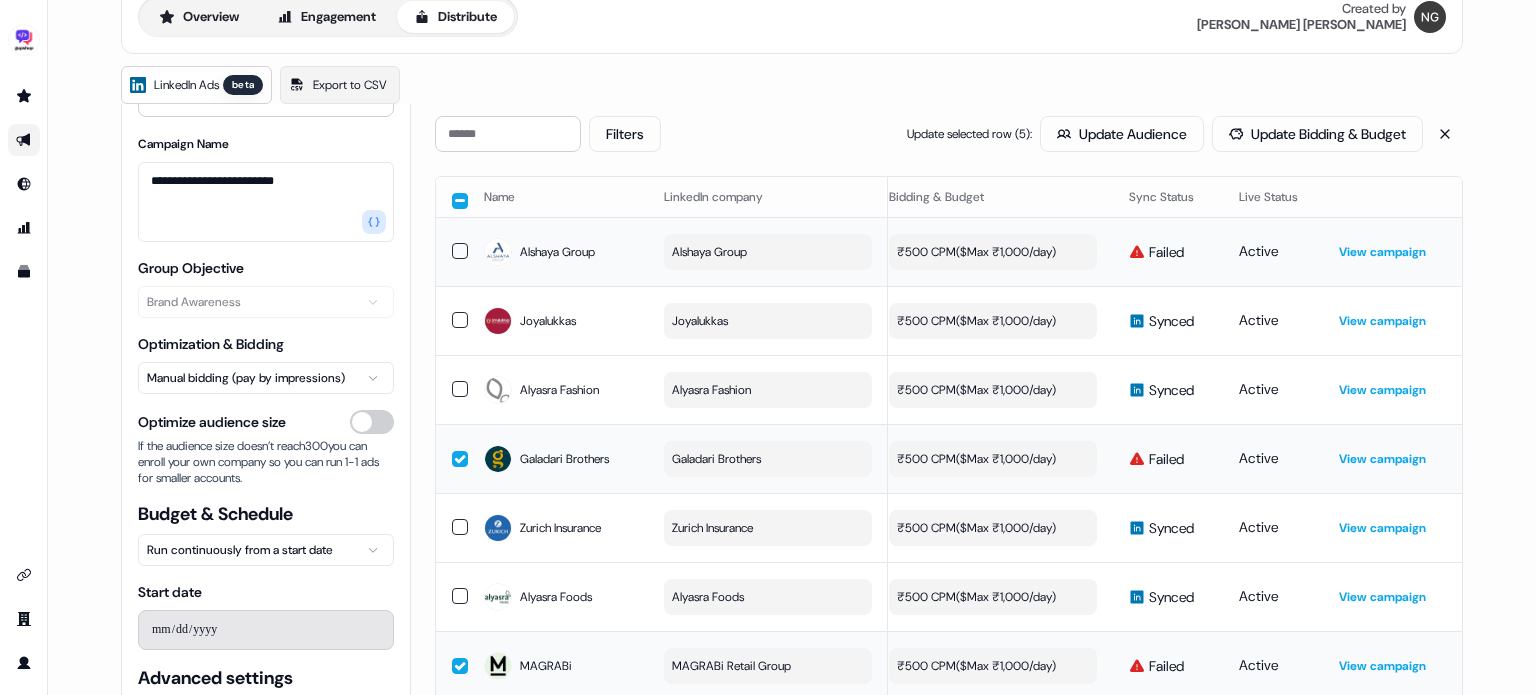click at bounding box center (460, 251) 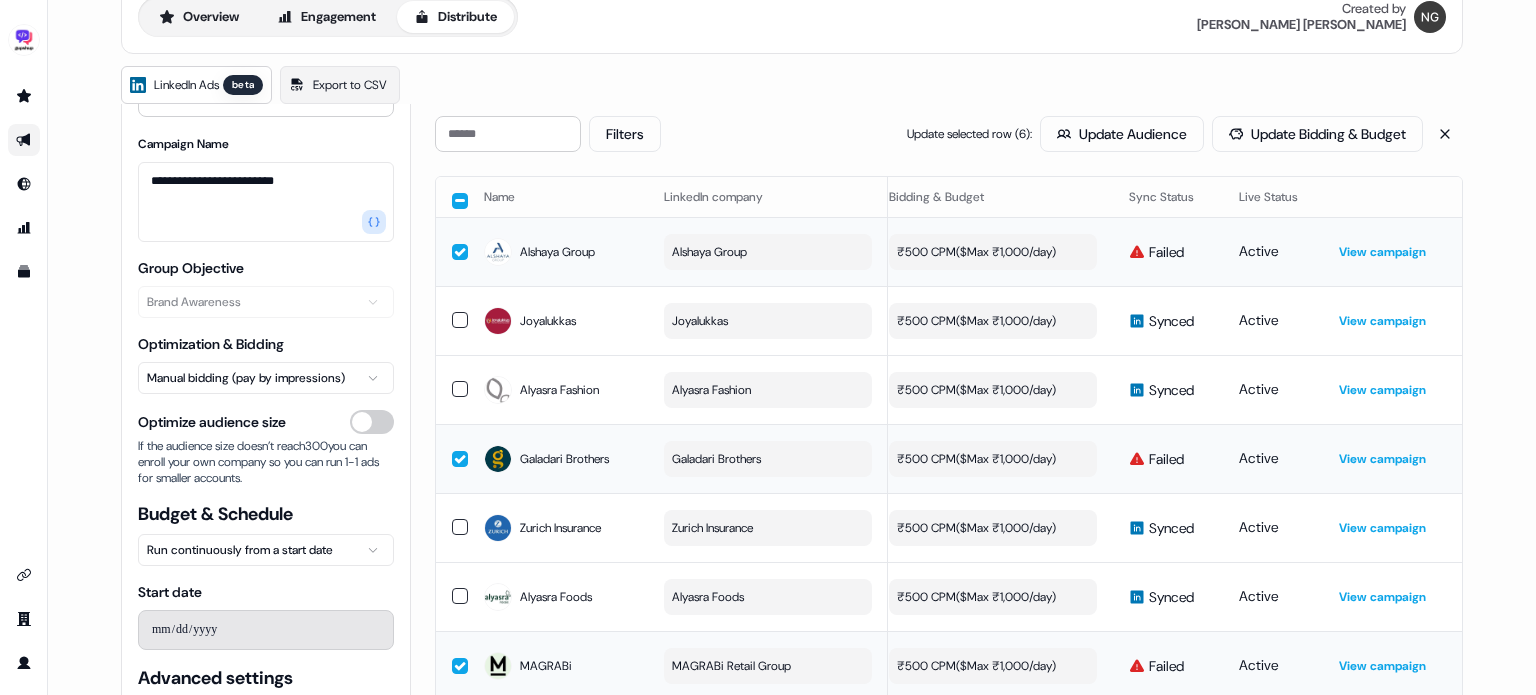 scroll, scrollTop: 19, scrollLeft: 0, axis: vertical 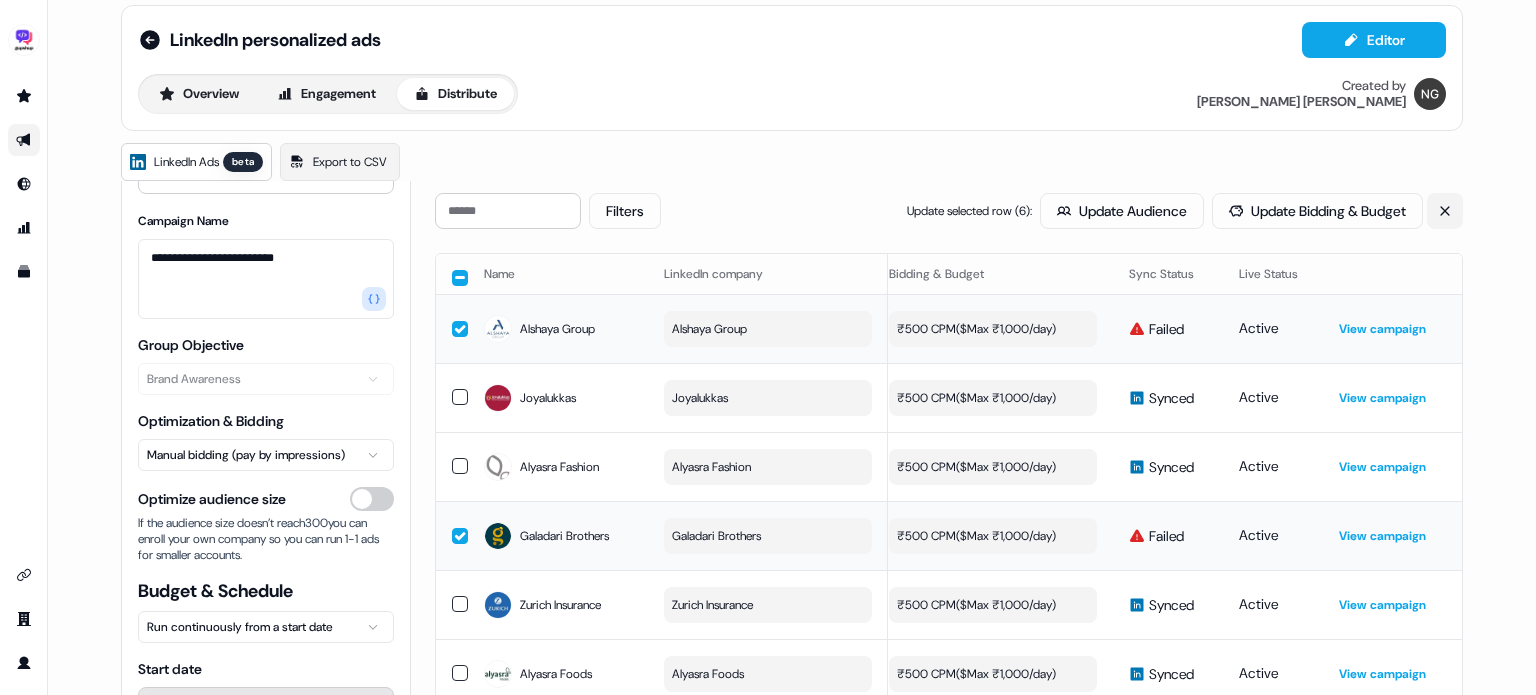 click at bounding box center (1445, 211) 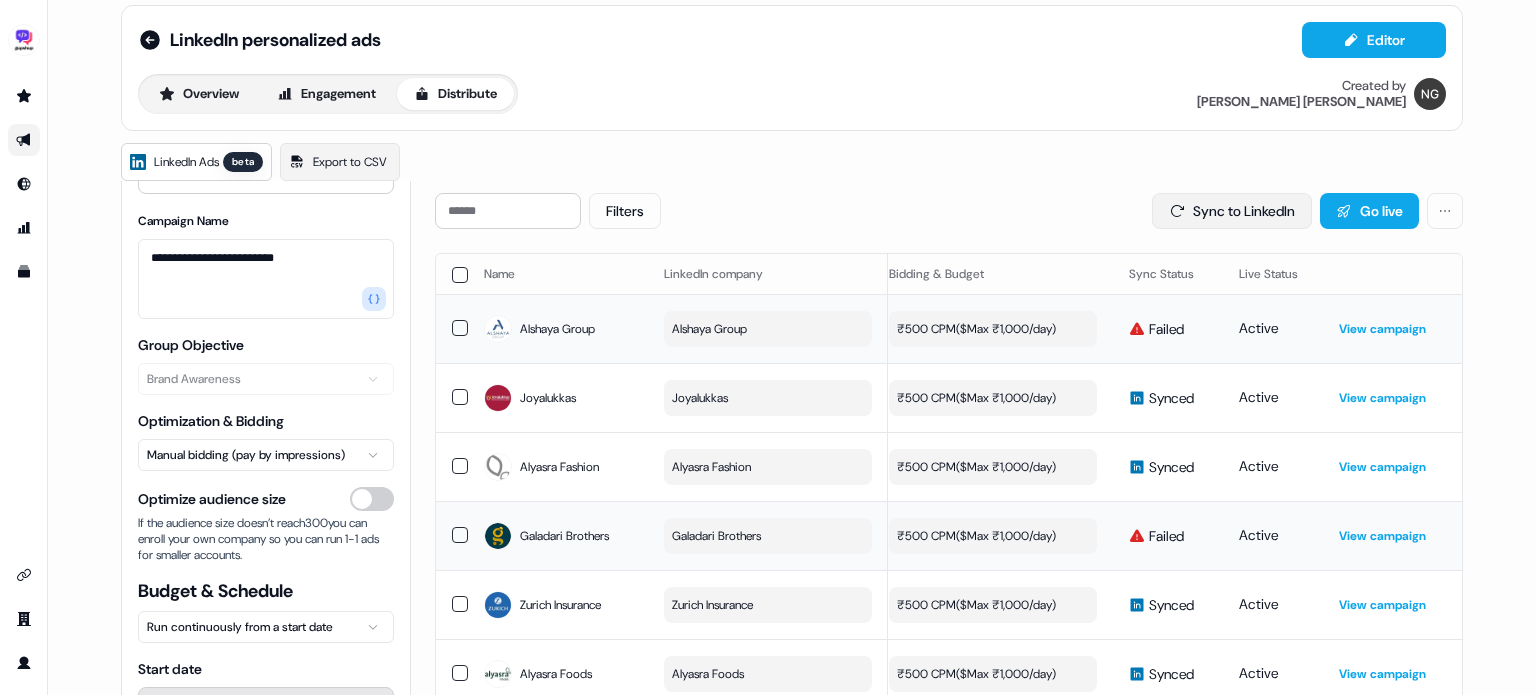 click on "Sync to LinkedIn" at bounding box center (1232, 211) 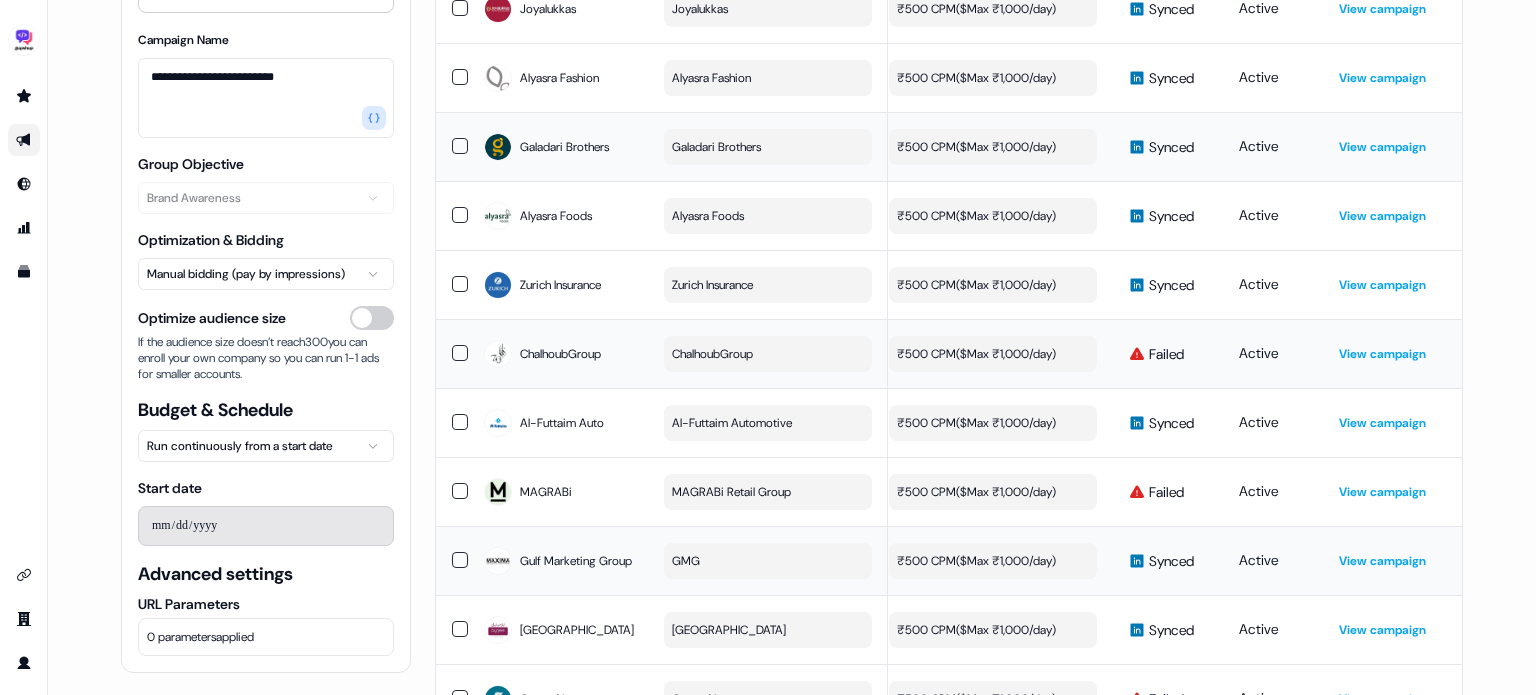 scroll, scrollTop: 0, scrollLeft: 0, axis: both 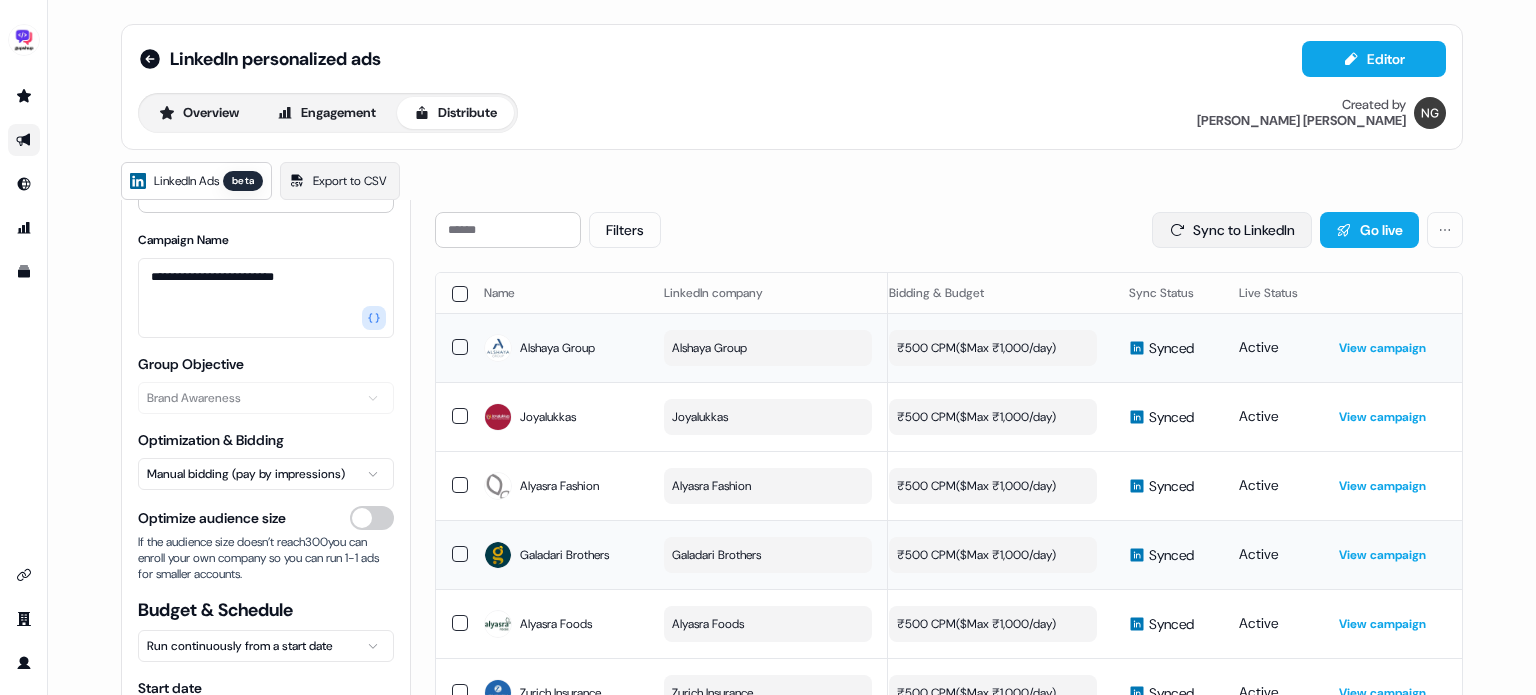 click on "Sync to LinkedIn" at bounding box center [1232, 230] 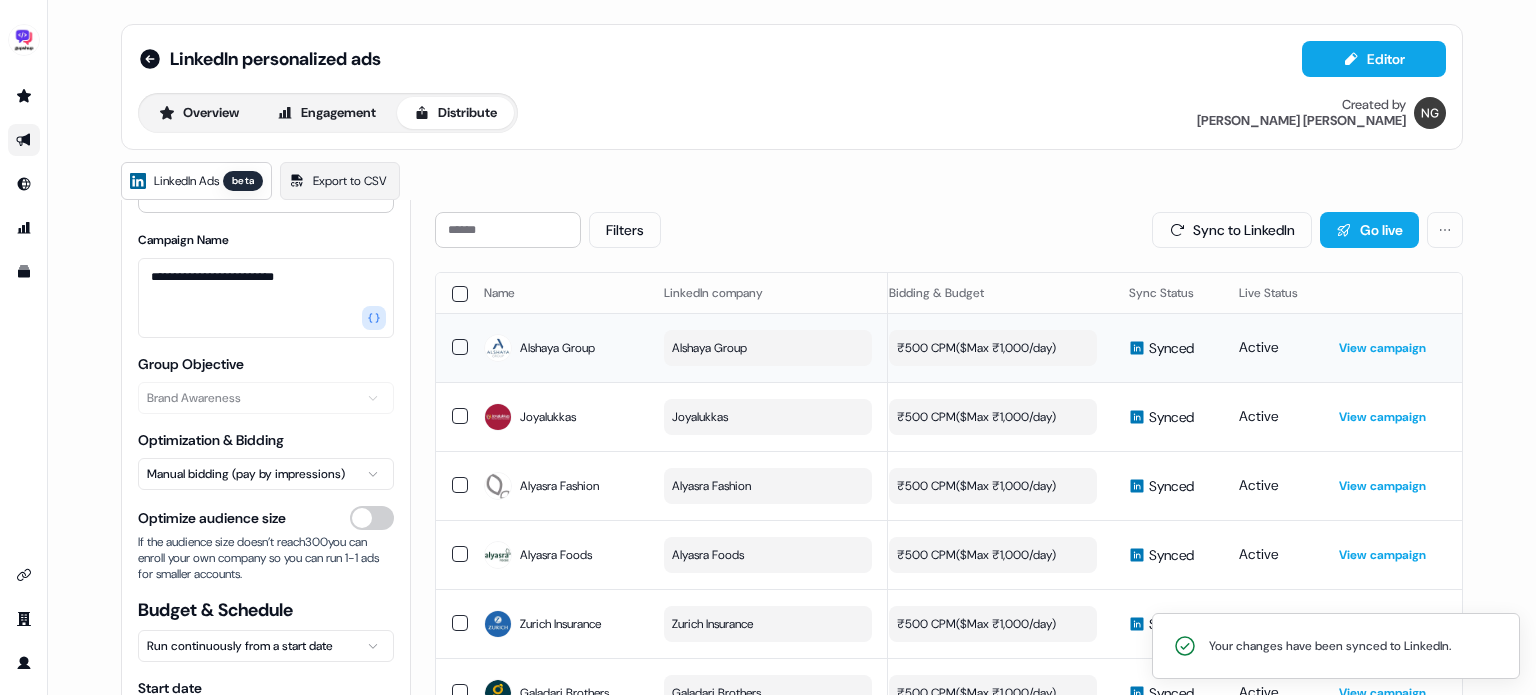 scroll, scrollTop: 34, scrollLeft: 0, axis: vertical 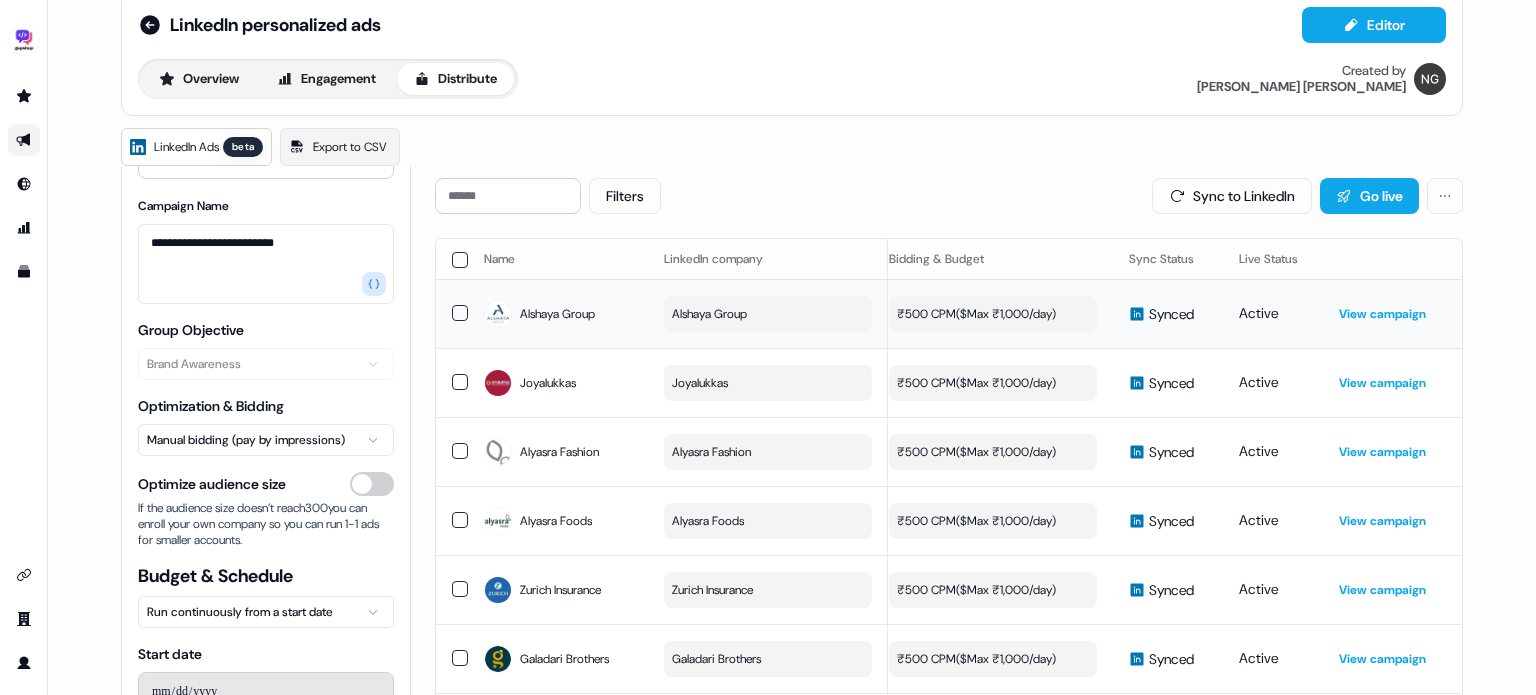 click on "**********" at bounding box center [792, 347] 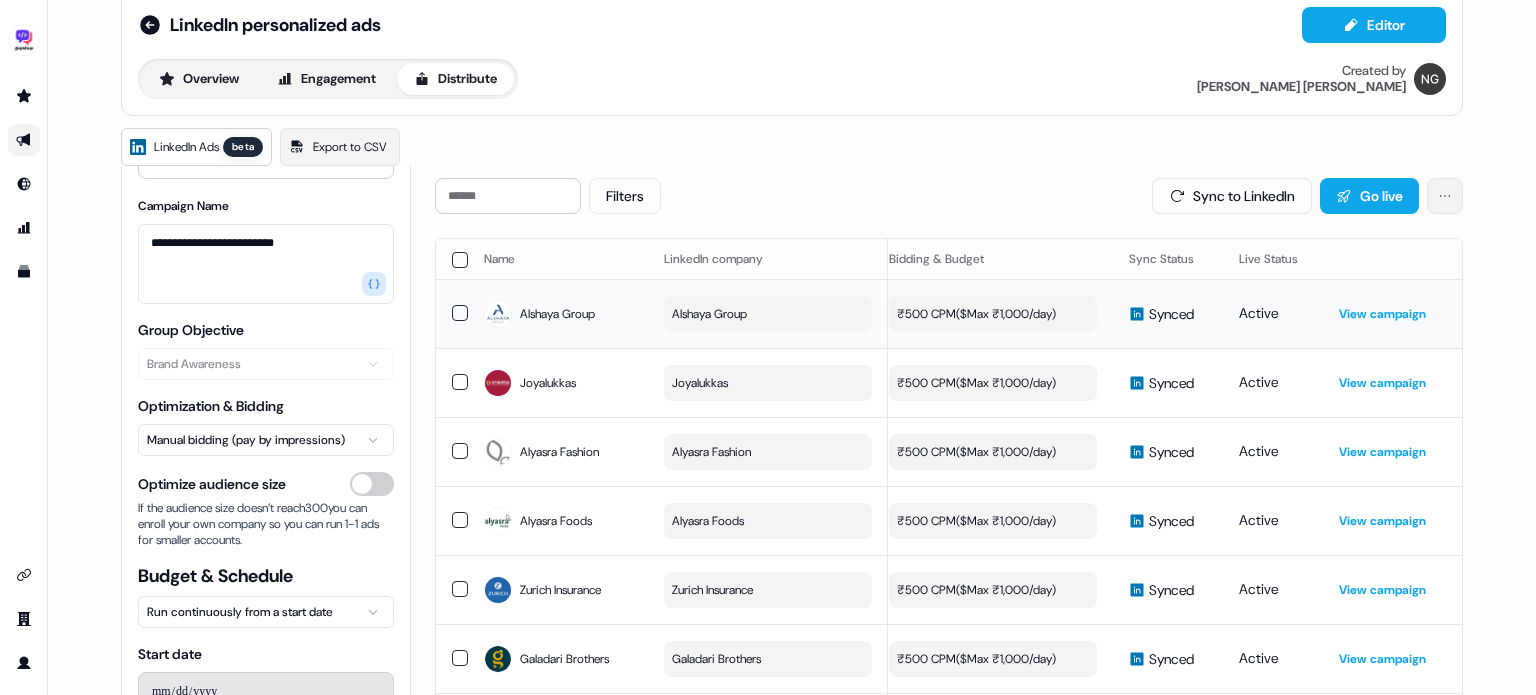 click on "**********" at bounding box center (768, 347) 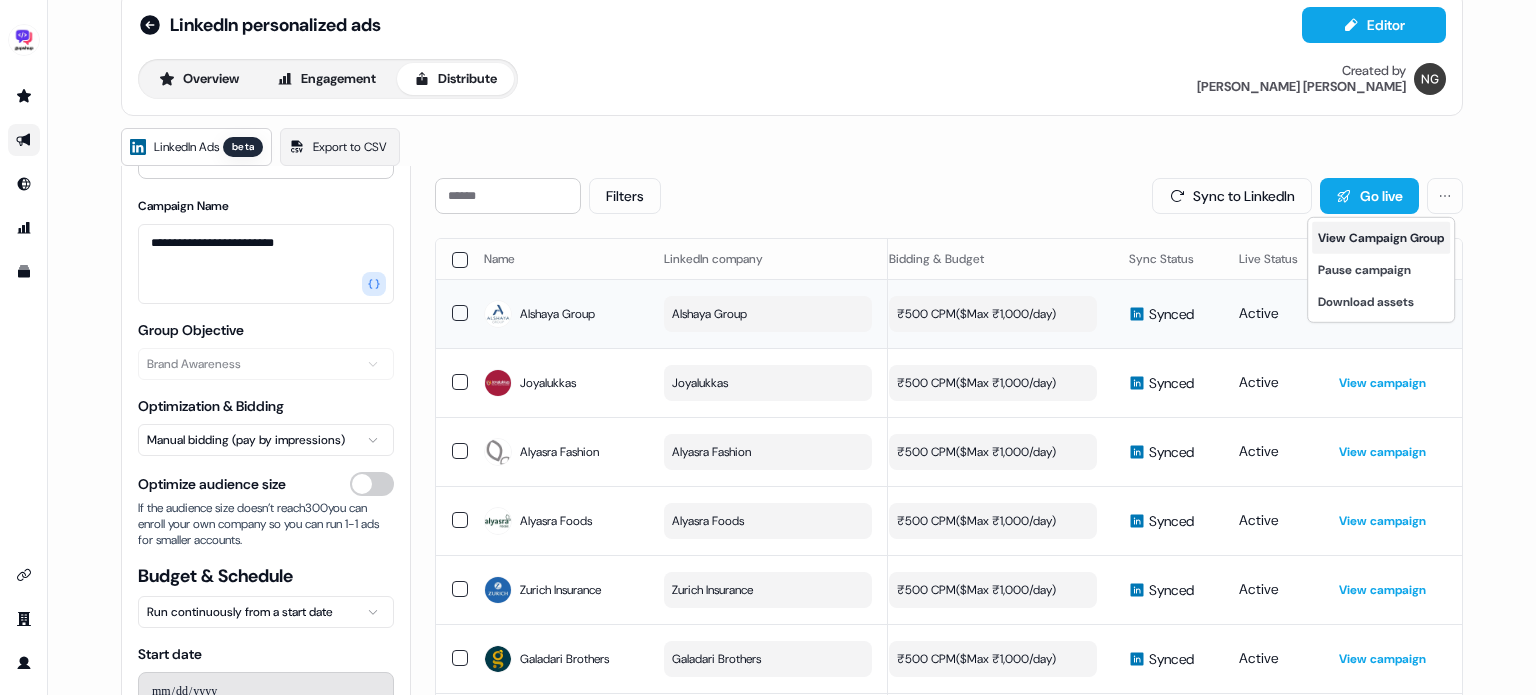 click on "View Campaign Group" at bounding box center (1381, 238) 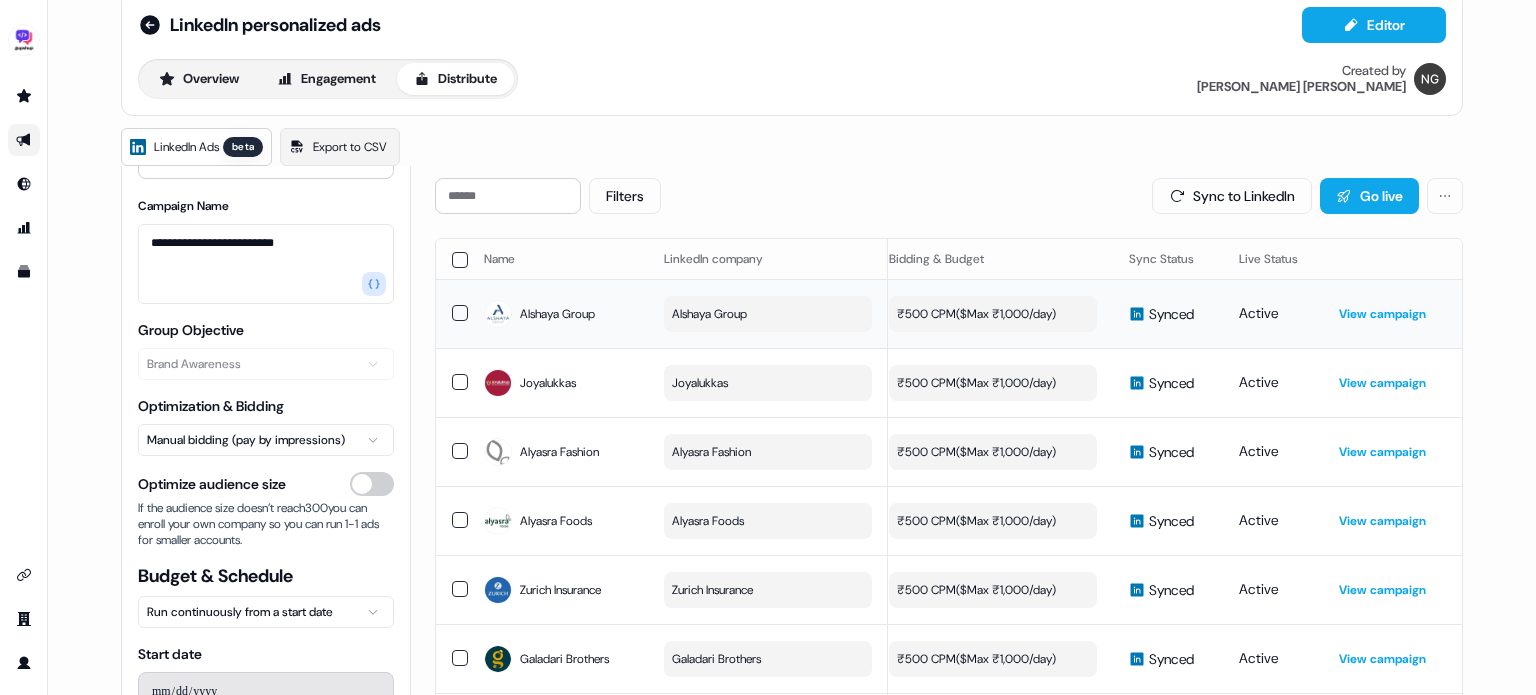 click on "**********" at bounding box center [792, 741] 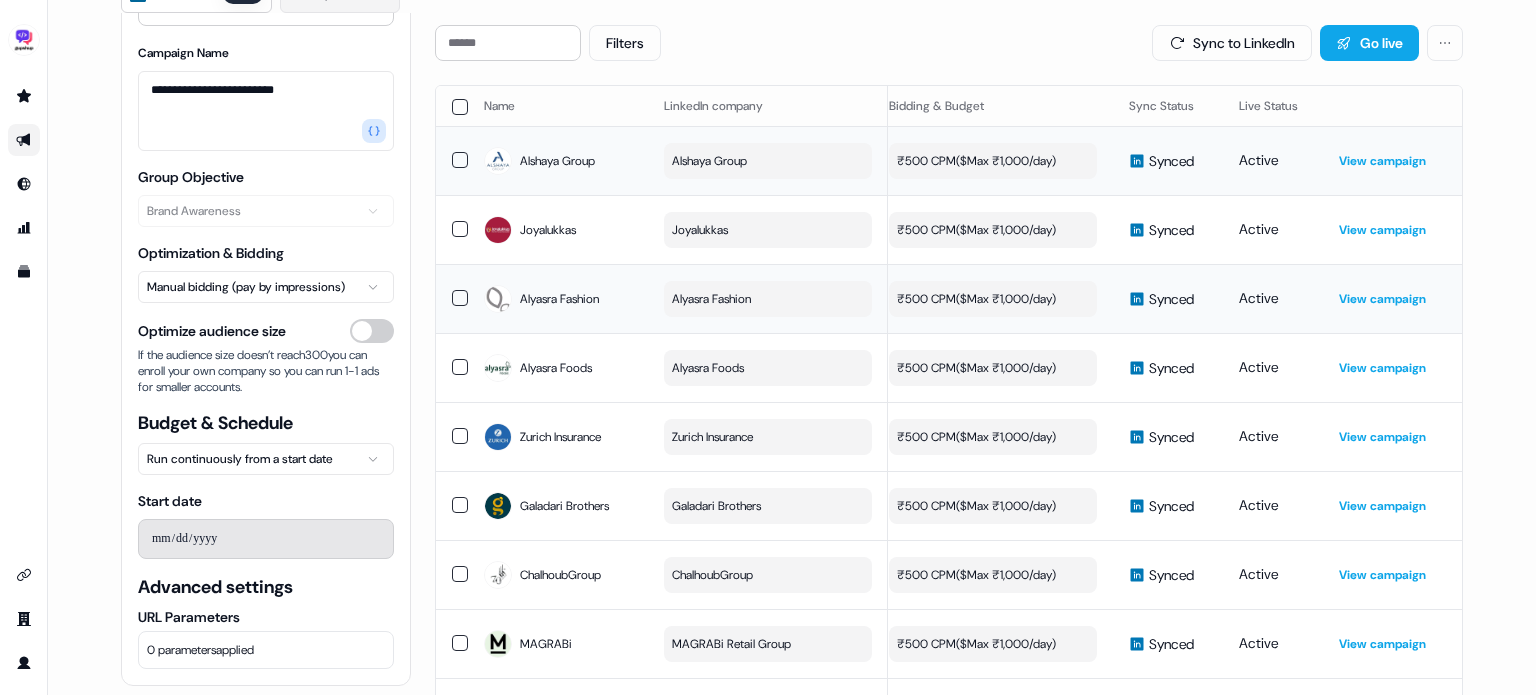 scroll, scrollTop: 0, scrollLeft: 0, axis: both 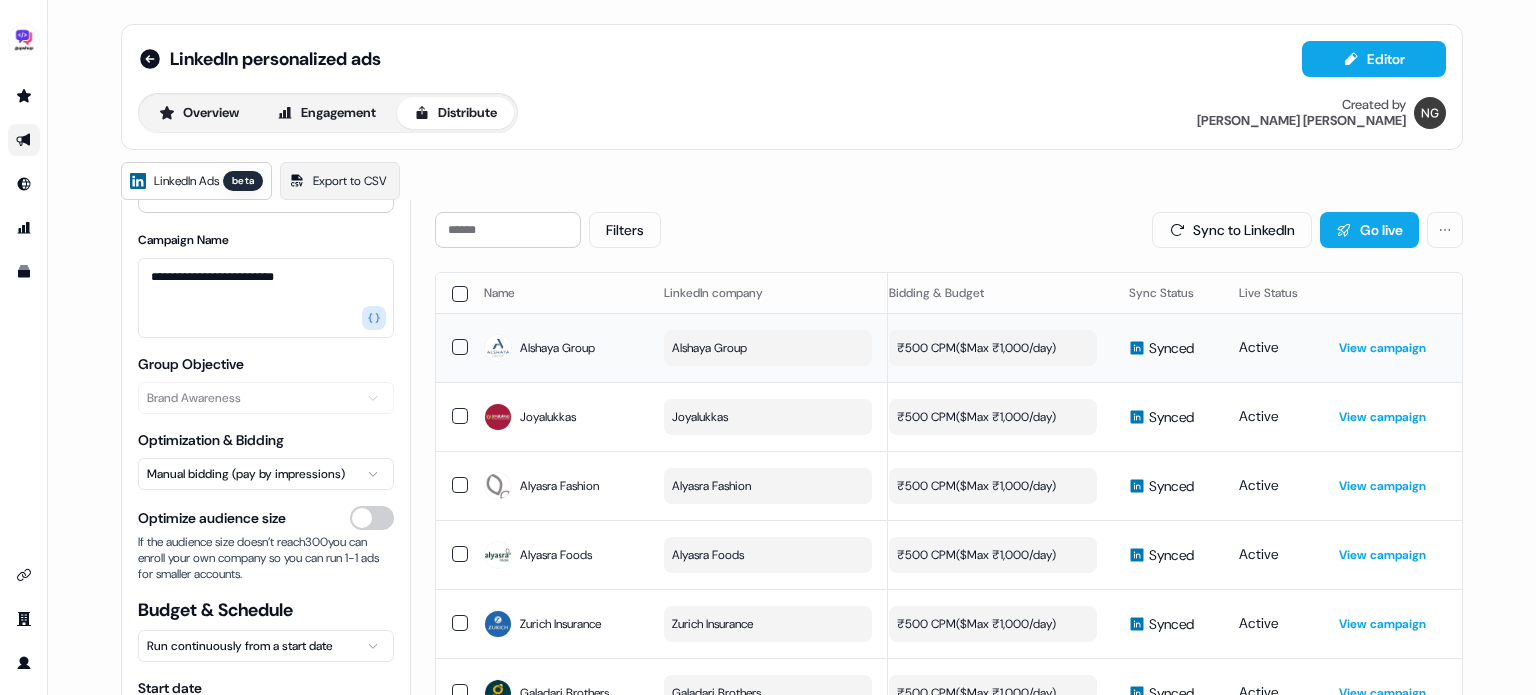 click on "LinkedIn personalized ads Editor Overview Engagement Distribute Created by [PERSON_NAME]" at bounding box center (792, 87) 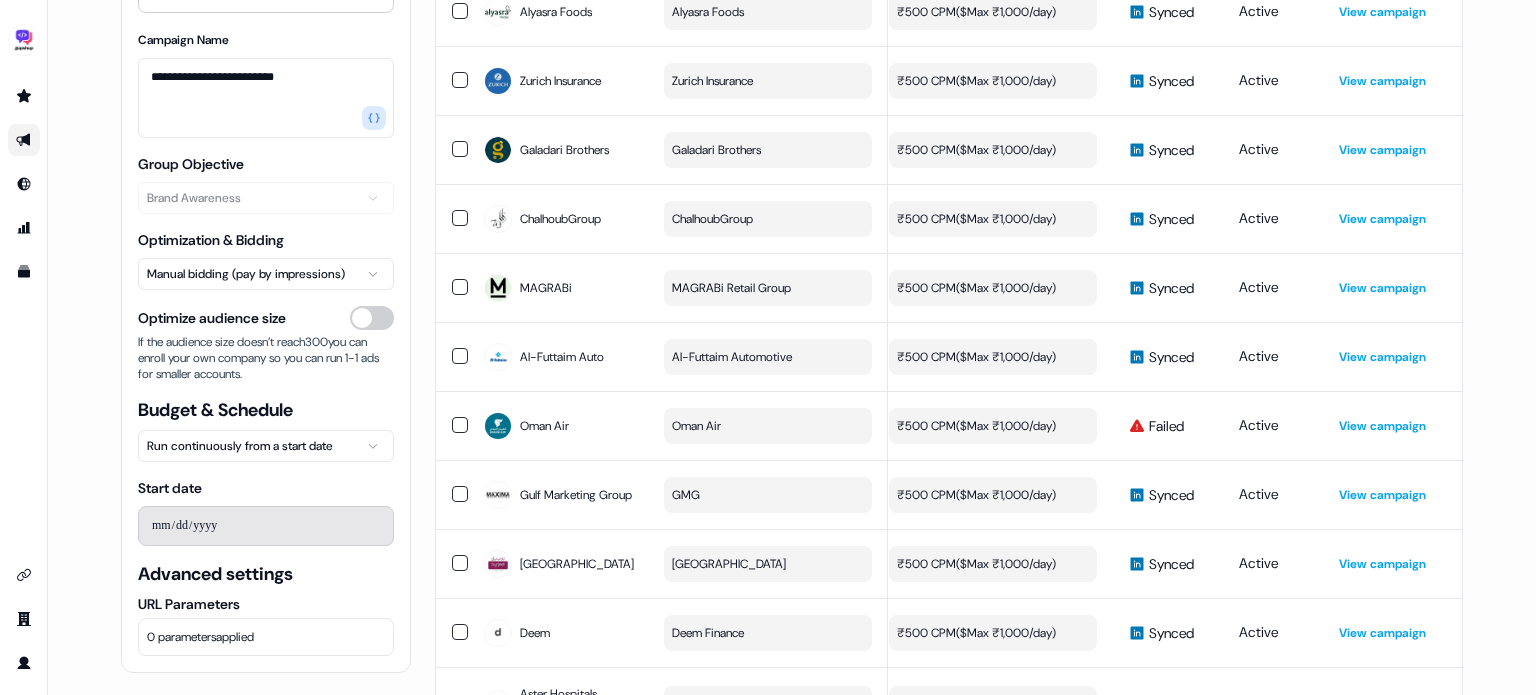 scroll, scrollTop: 720, scrollLeft: 0, axis: vertical 